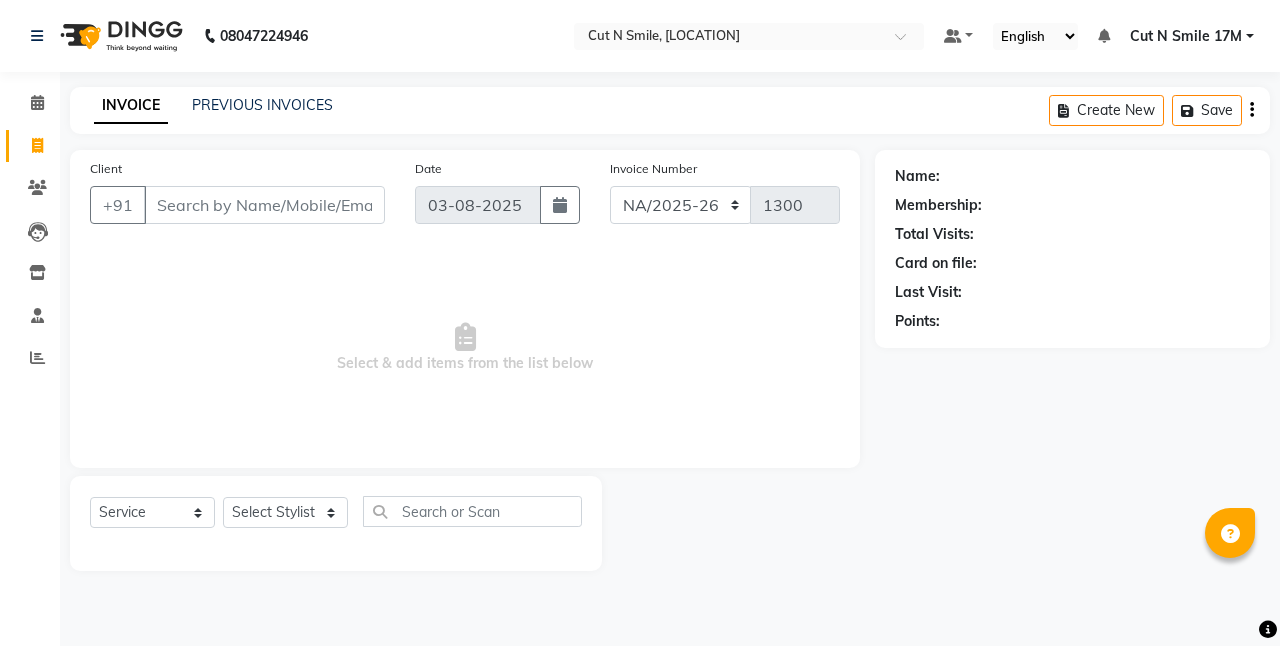 select on "7225" 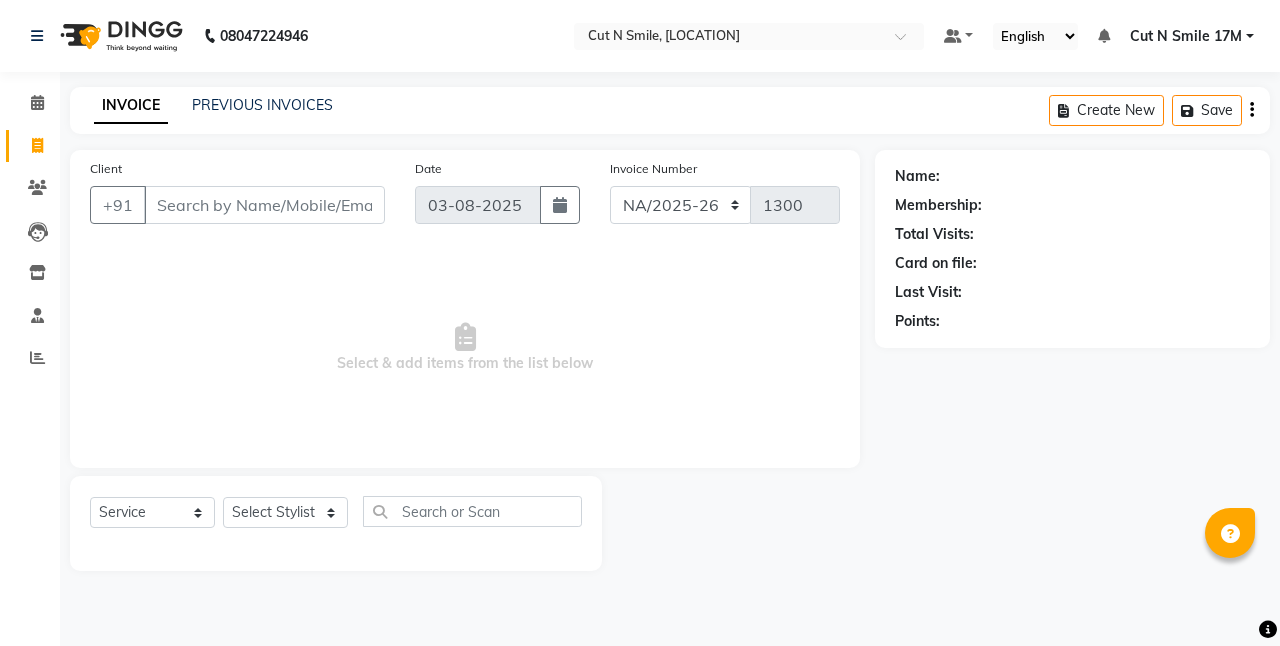 scroll, scrollTop: 0, scrollLeft: 0, axis: both 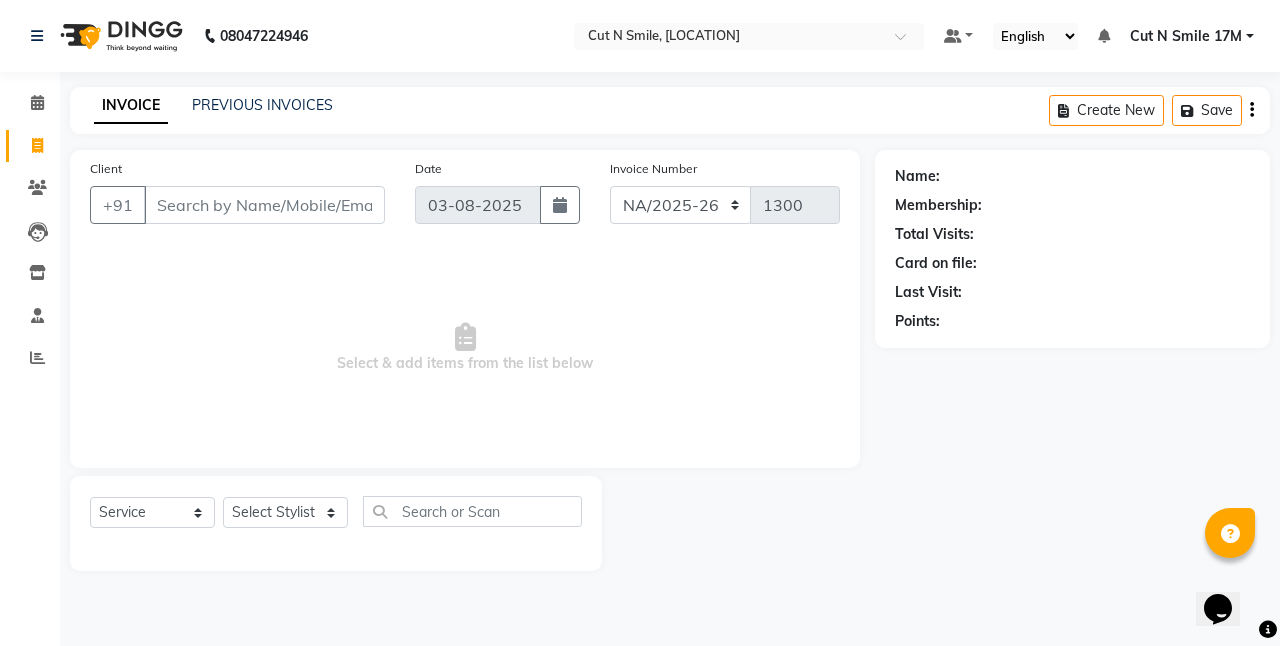 click on "INVOICE PREVIOUS INVOICES Create New   Save" 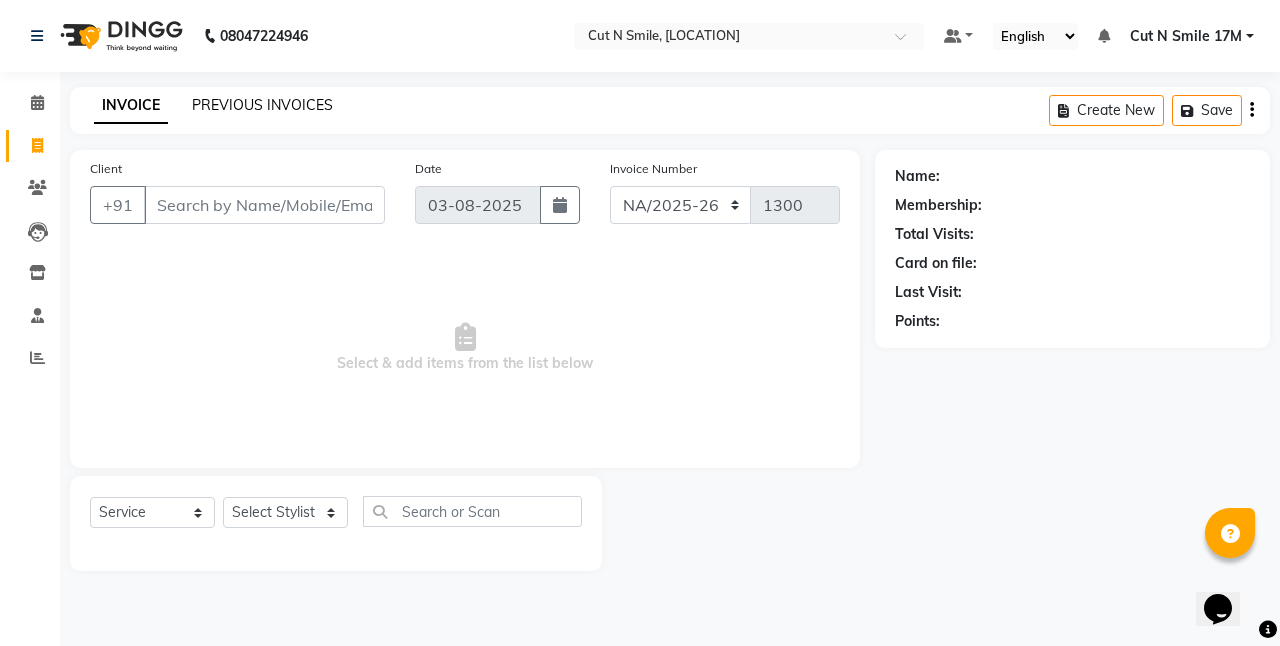 click on "PREVIOUS INVOICES" 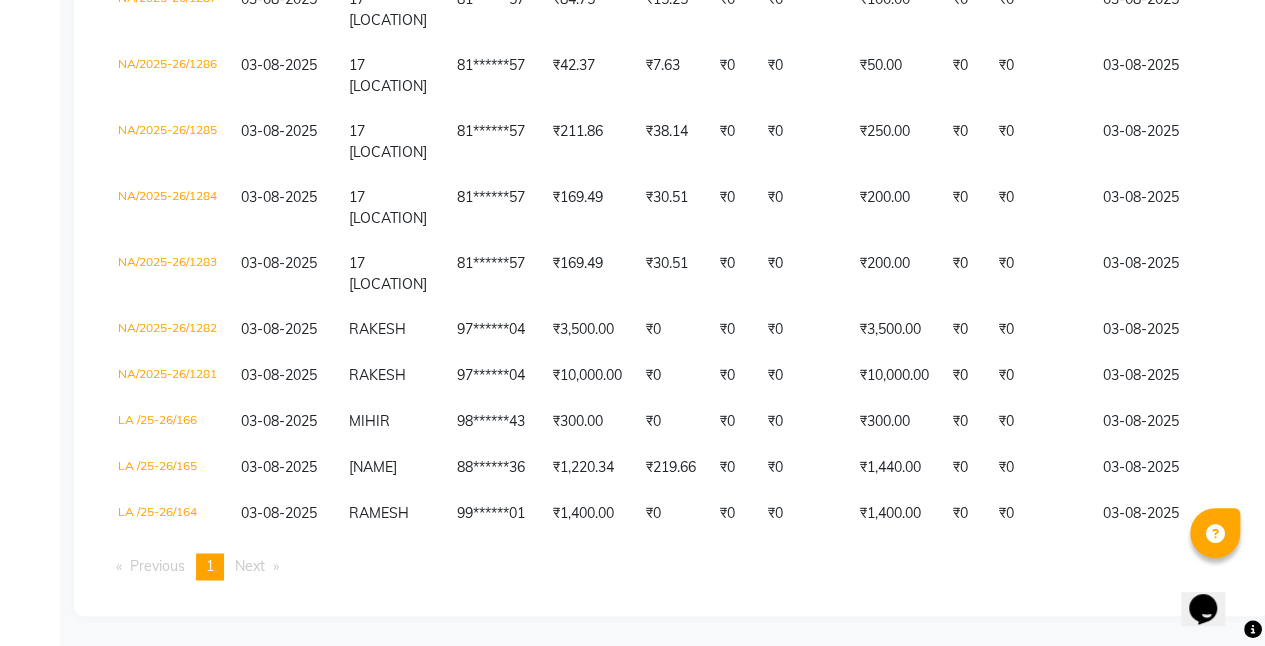 scroll, scrollTop: 0, scrollLeft: 0, axis: both 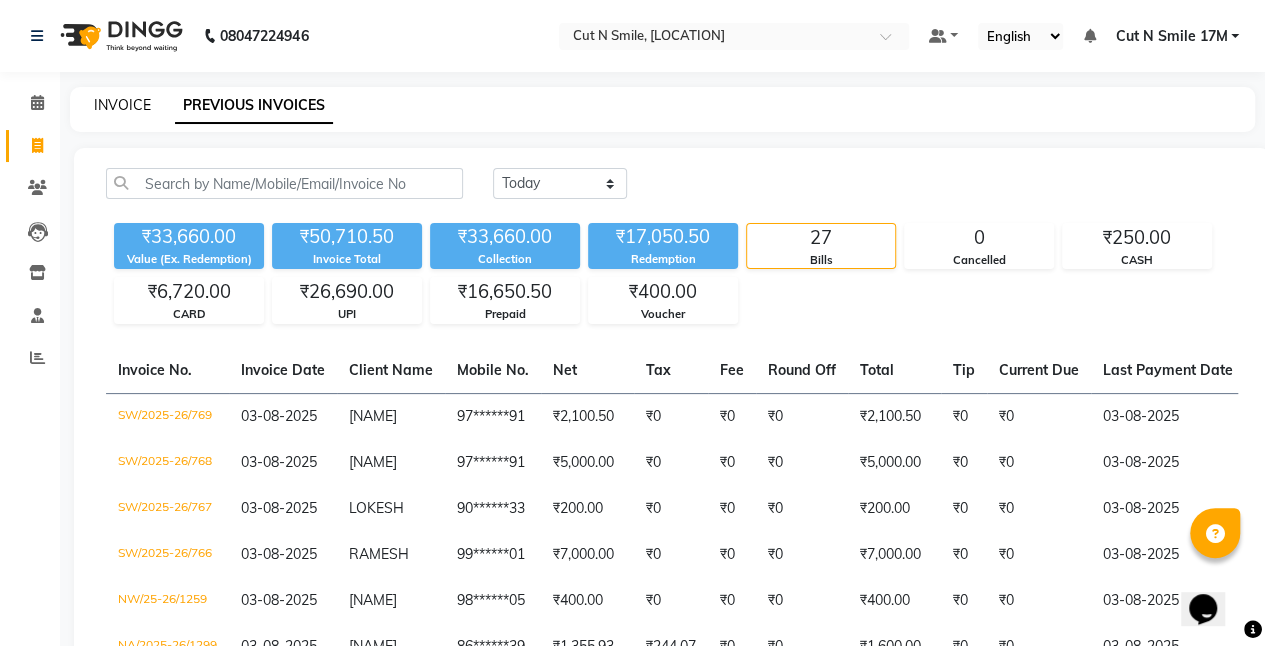 click on "INVOICE" 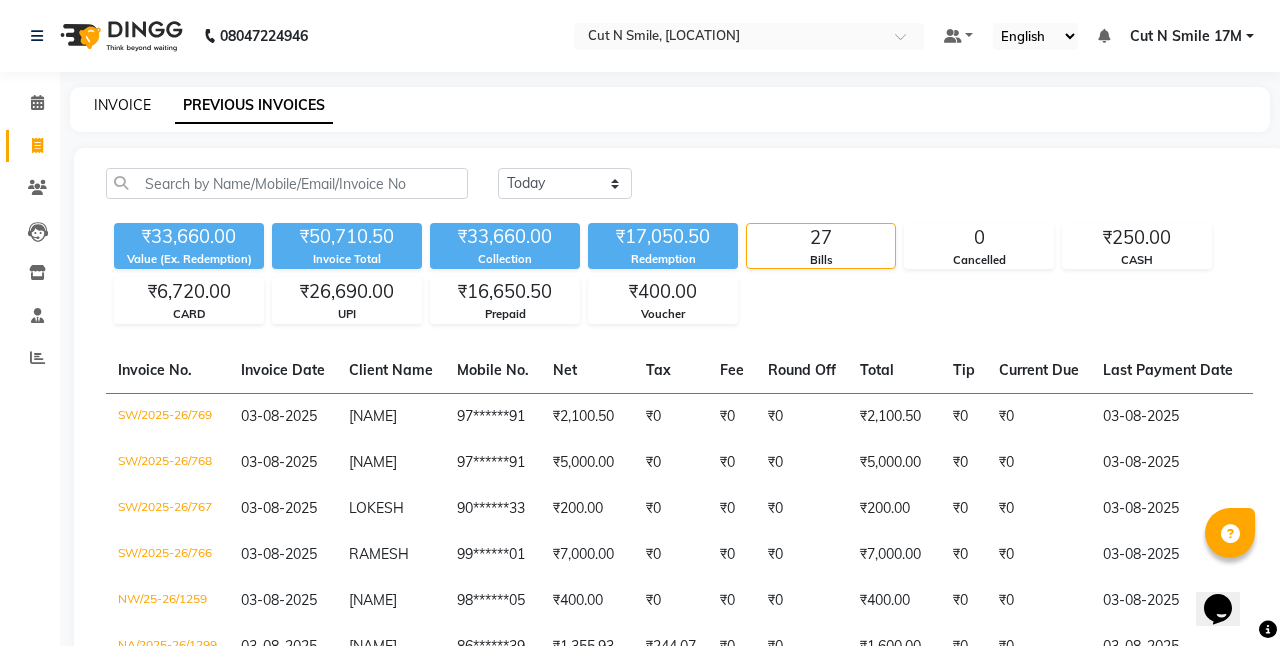 select on "service" 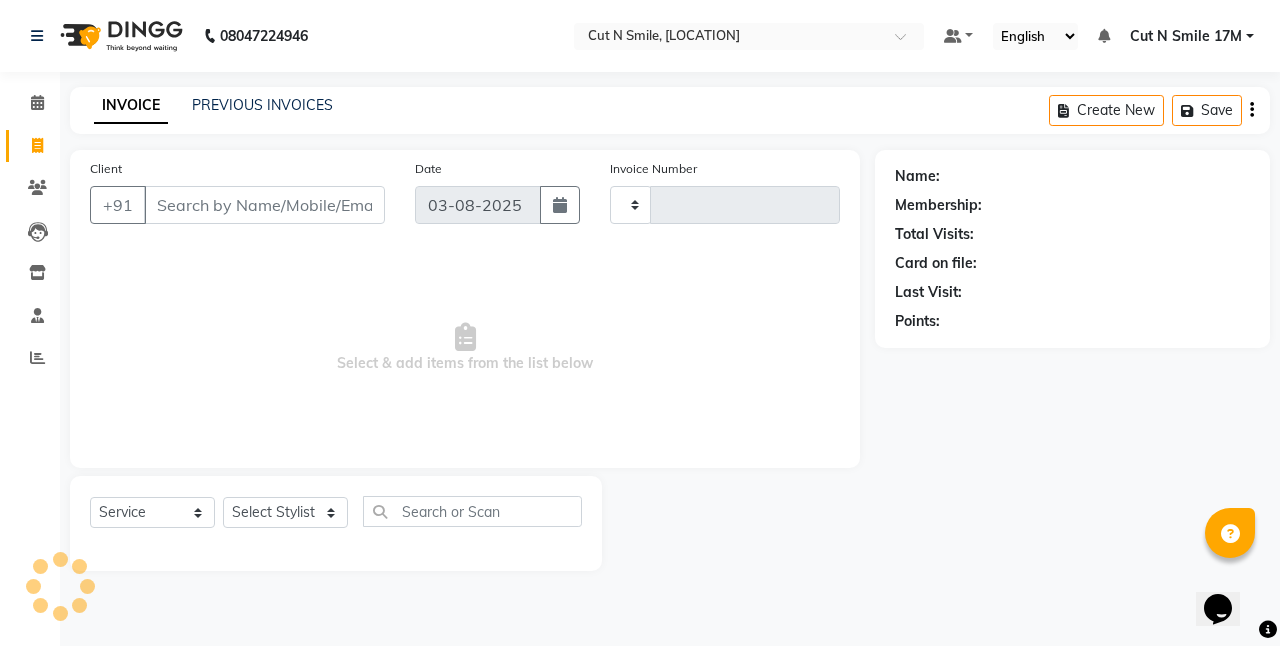 type on "167" 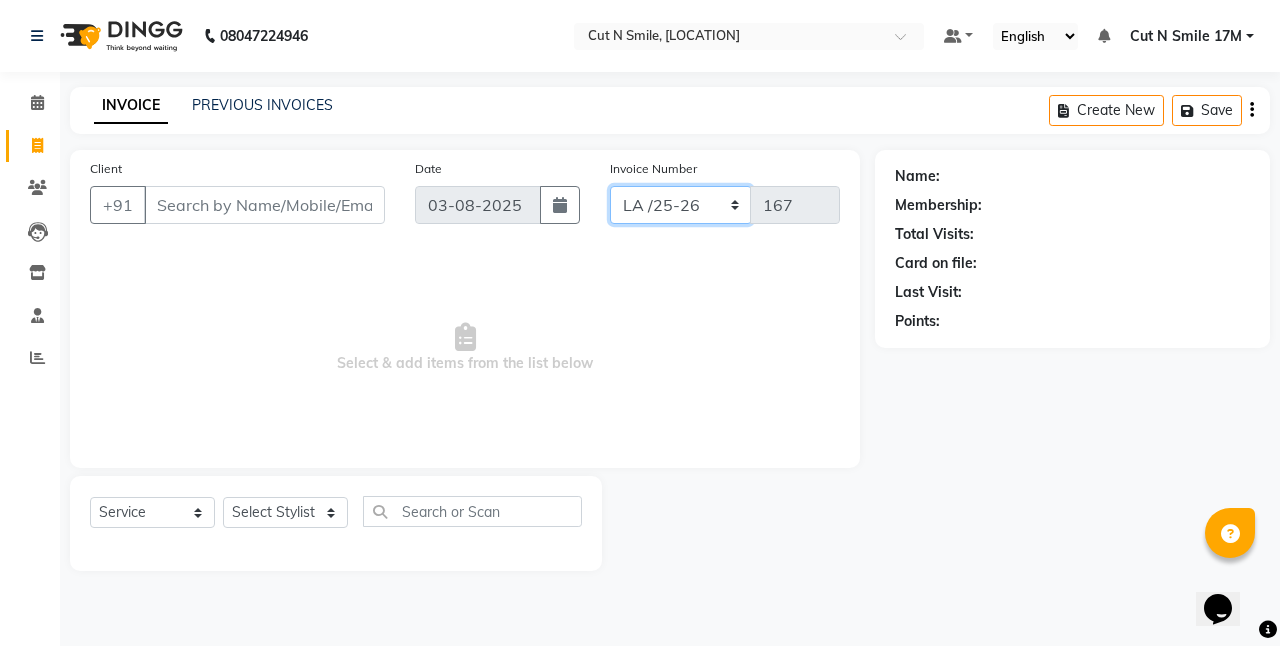 click on "NW/25-26 SW/2025-26 NA/2025-26 VN/25-26 LA /25-26" 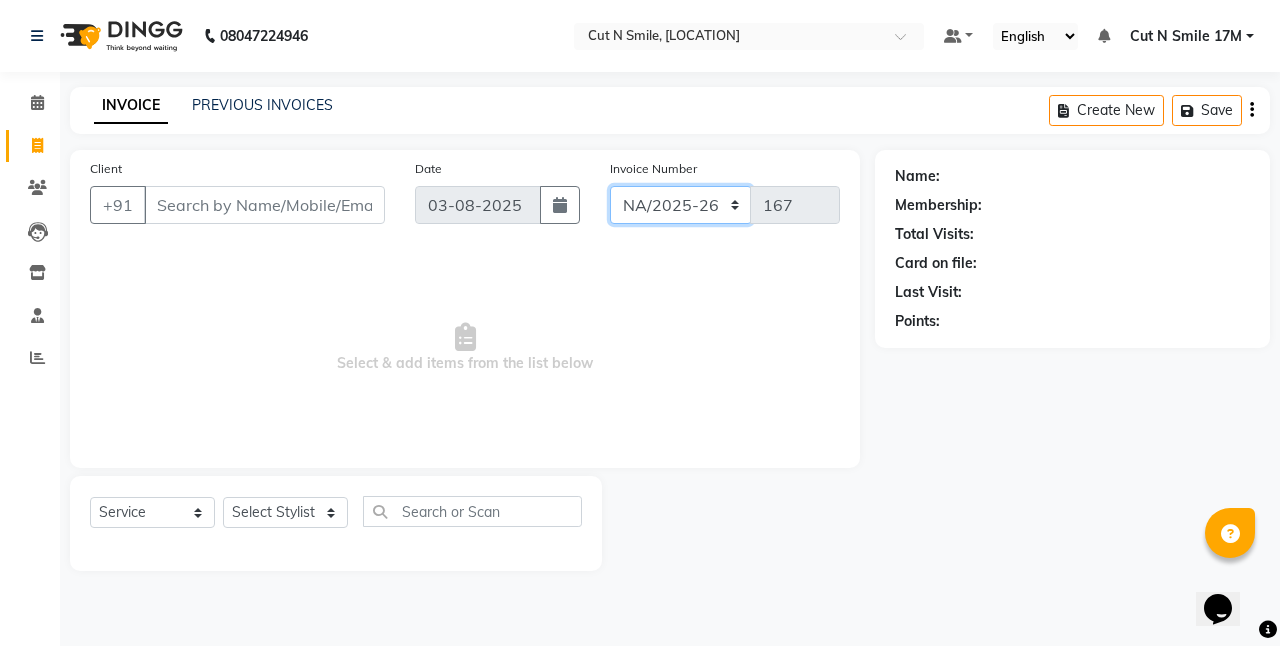 click on "NW/25-26 SW/2025-26 NA/2025-26 VN/25-26 LA /25-26" 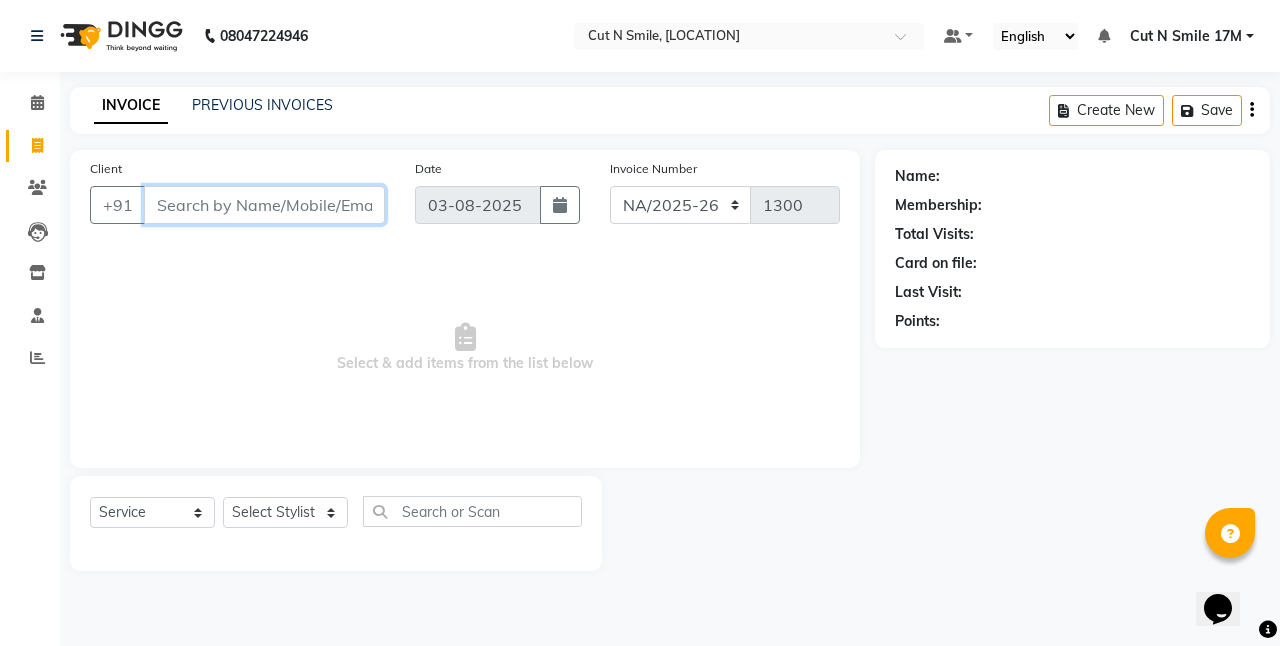click on "Client" at bounding box center (264, 205) 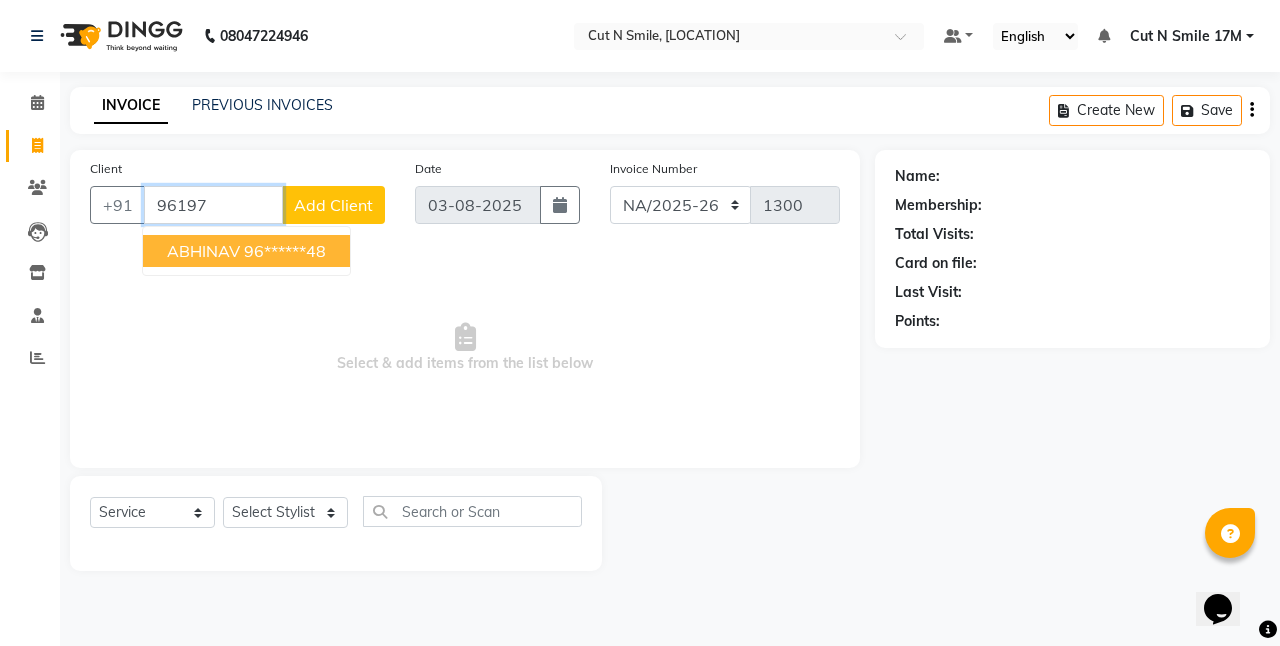 click on "96******48" at bounding box center [285, 251] 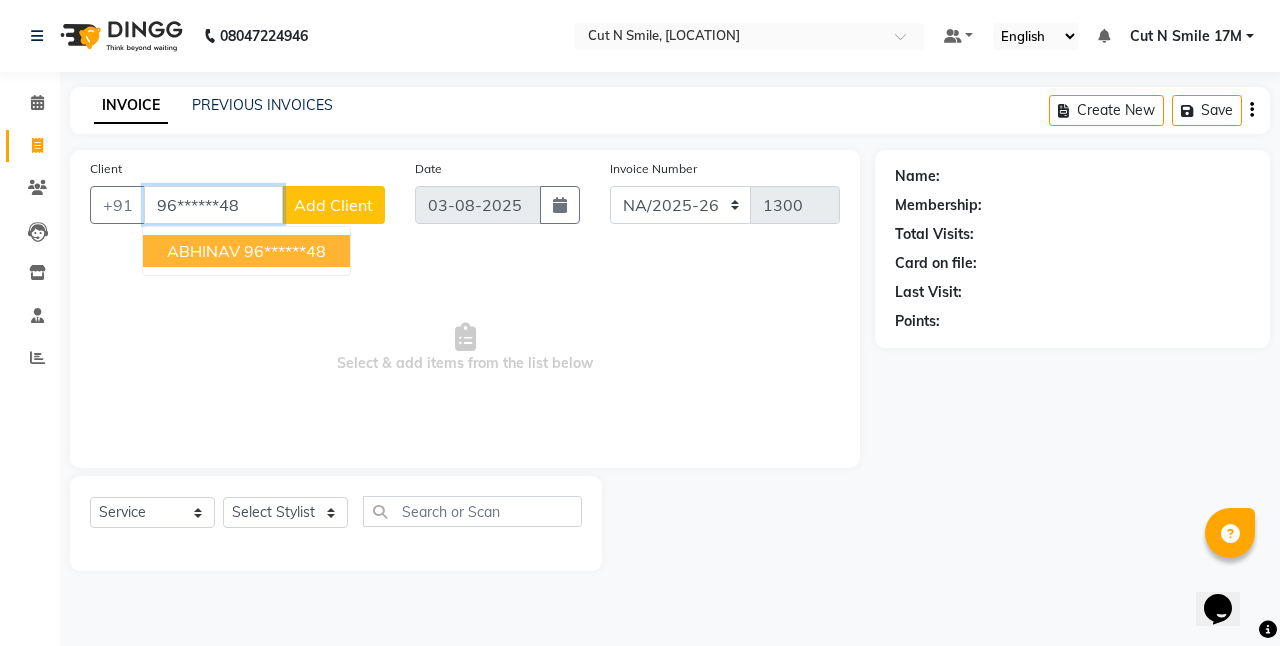 type on "96******48" 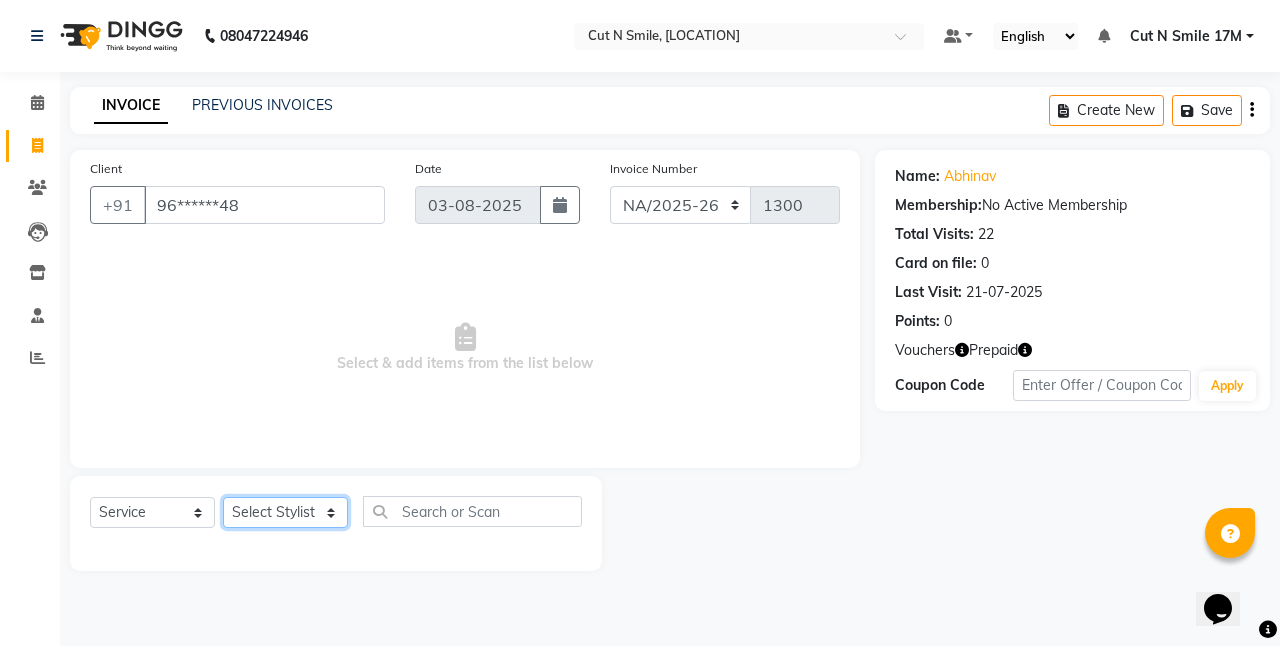 click on "Select Stylist Aarif 17M Adnan 9M Ajim 17M  Ali 17M Ali ML Alim ML Anjali 17M Armaan 17M Armaan 17O Arshad 17O Asahika ML Babbu ML  Cena 17M Chandrika 9M CNS 17 Malleshwaram CNS 9 Malleshwaram CNS Mahalakshmi Layout Cut N Smile 17O Deena 9M Dharani 17M  Fahim 9M Firoz ML Ganesh 9M Ganga 9M Govind ML Jessy 17M Madhu Thakur 17O Manjunath 17M Meena ML Mercy ML Mohammed 17M Monika 17M Mosim ML Nabijan 9M Nagrathna 9M Naveed 17M Pankaj 17M  Pavan Pavithra 9M Prashanth 9M Raghu 17M Rahil 9M Rajan ML Raju 9M Ranjith 9M Raza Raza 17M Riyaz 17O Sandeep 9M Sangeetha 17M Shakeel 17ML Shakir ML Shameem 17M Sharafath ML Sharanya  Sharanya ML SHubham 17M Sopna ML Sushila Suvarna 17M Tanjua 9M Teja 17M Tofeek 9M Tulsi 17O Viresh 17M Vishal 17M Vishal Bhatti 17O  Wasim ML" 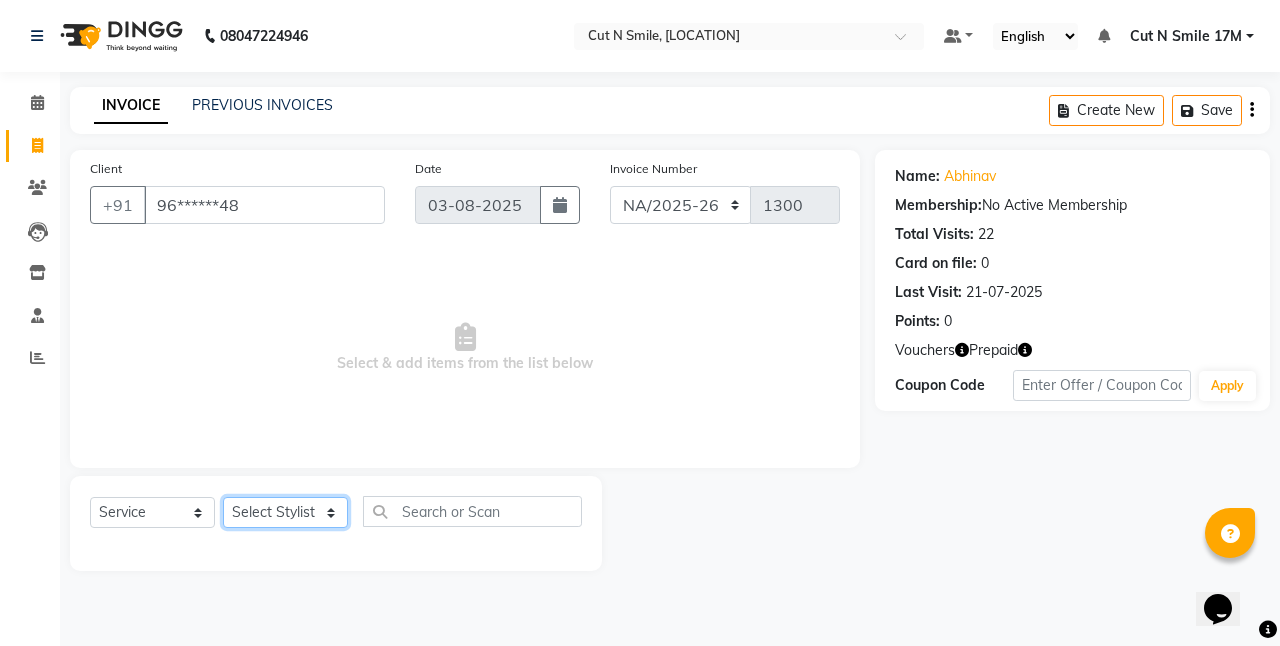 select on "61390" 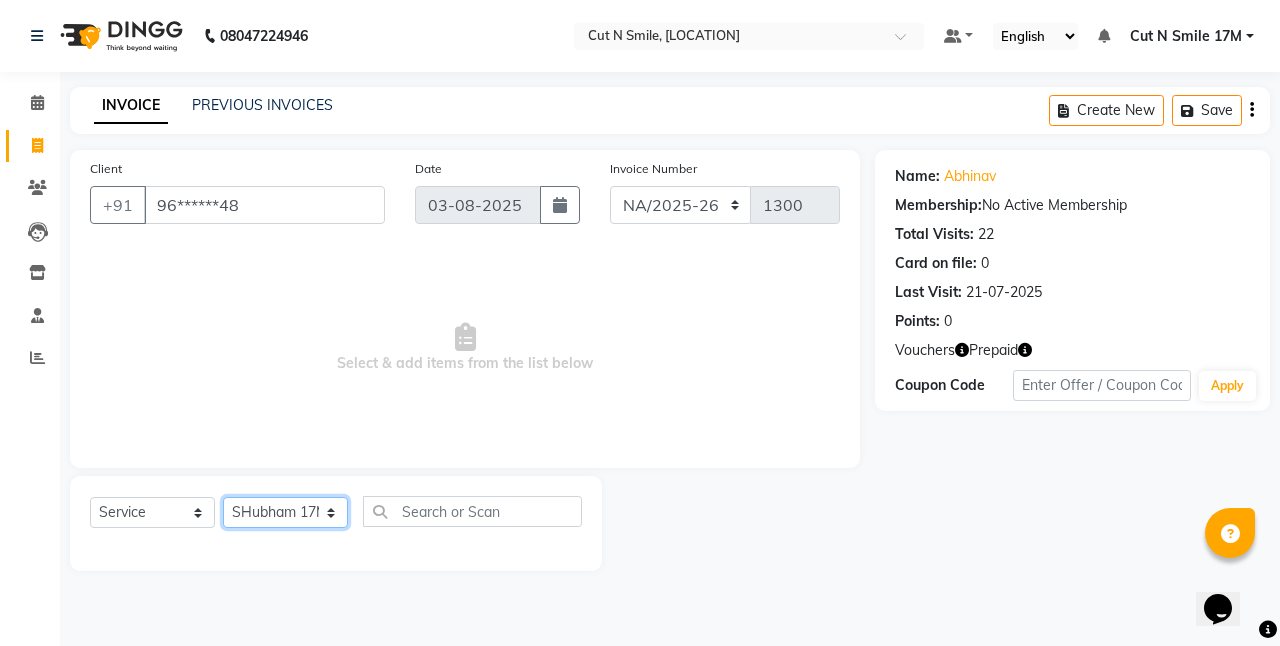 click on "Select Stylist Aarif 17M Adnan 9M Ajim 17M  Ali 17M Ali ML Alim ML Anjali 17M Armaan 17M Armaan 17O Arshad 17O Asahika ML Babbu ML  Cena 17M Chandrika 9M CNS 17 Malleshwaram CNS 9 Malleshwaram CNS Mahalakshmi Layout Cut N Smile 17O Deena 9M Dharani 17M  Fahim 9M Firoz ML Ganesh 9M Ganga 9M Govind ML Jessy 17M Madhu Thakur 17O Manjunath 17M Meena ML Mercy ML Mohammed 17M Monika 17M Mosim ML Nabijan 9M Nagrathna 9M Naveed 17M Pankaj 17M  Pavan Pavithra 9M Prashanth 9M Raghu 17M Rahil 9M Rajan ML Raju 9M Ranjith 9M Raza Raza 17M Riyaz 17O Sandeep 9M Sangeetha 17M Shakeel 17ML Shakir ML Shameem 17M Sharafath ML Sharanya  Sharanya ML SHubham 17M Sopna ML Sushila Suvarna 17M Tanjua 9M Teja 17M Tofeek 9M Tulsi 17O Viresh 17M Vishal 17M Vishal Bhatti 17O  Wasim ML" 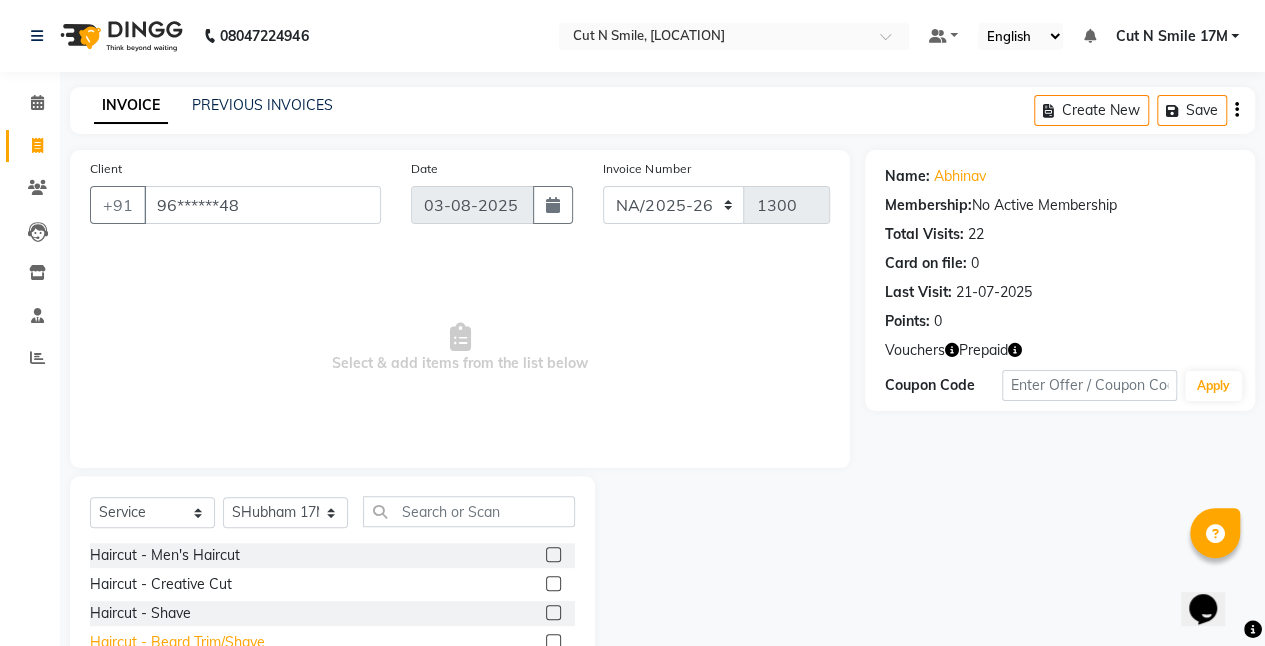 click on "Haircut  - Beard Trim/Shave" 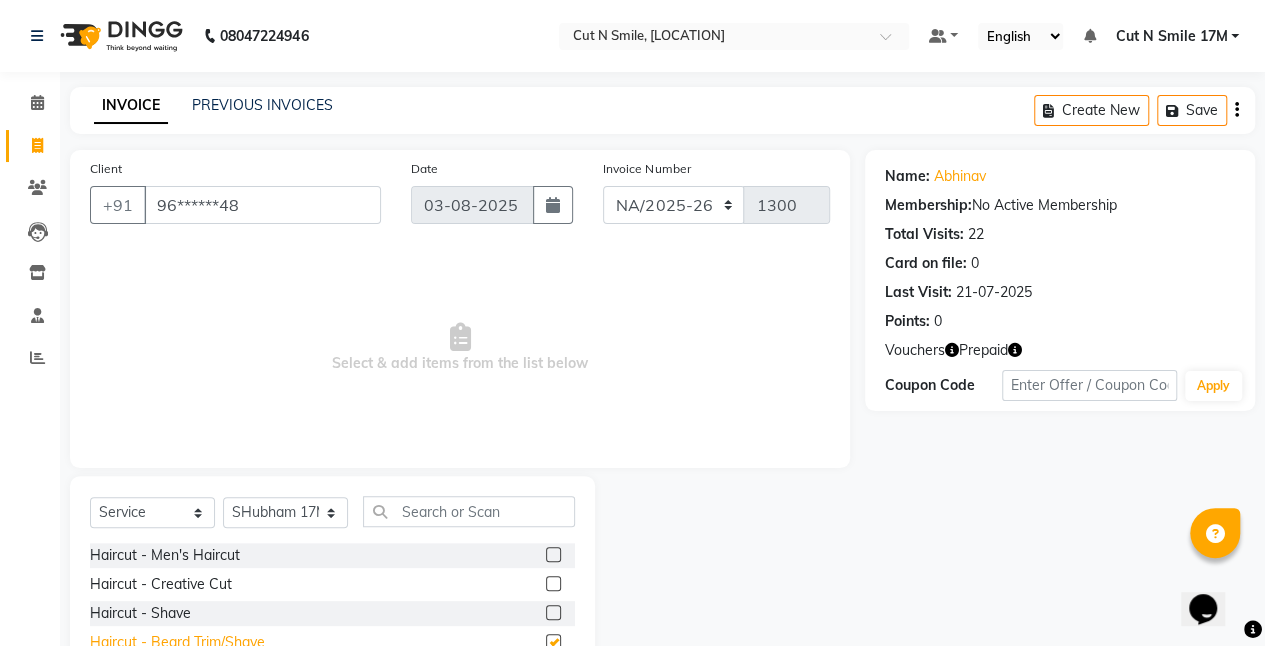 checkbox on "false" 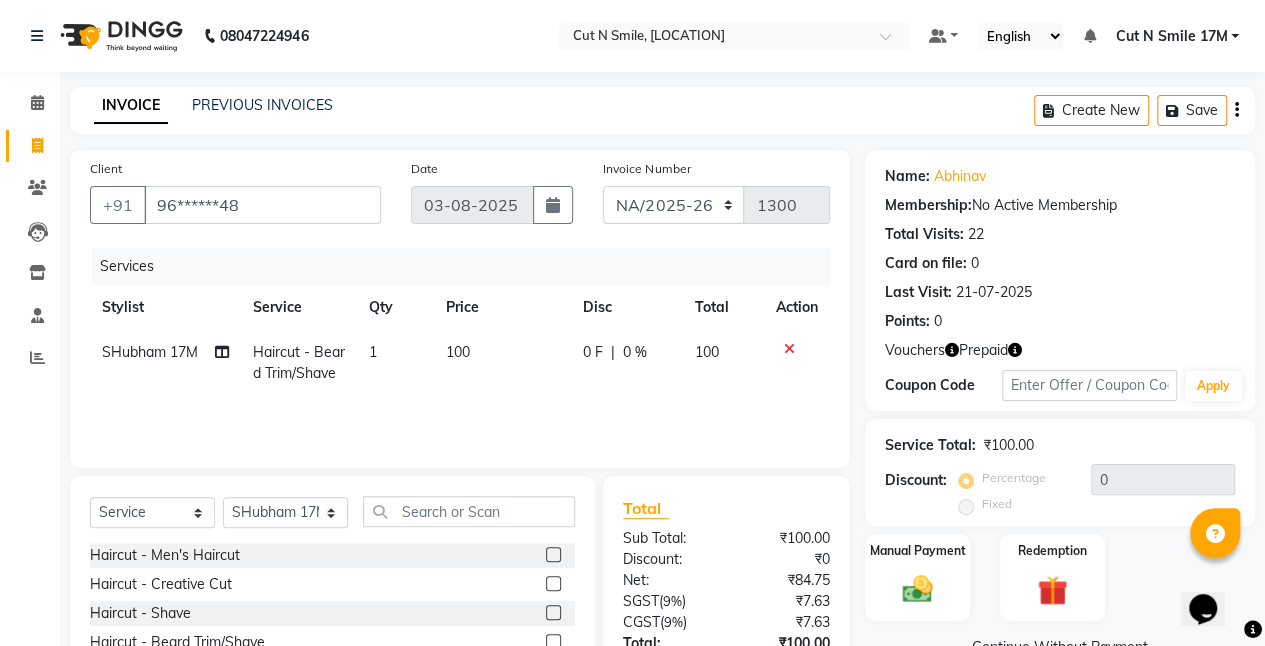click 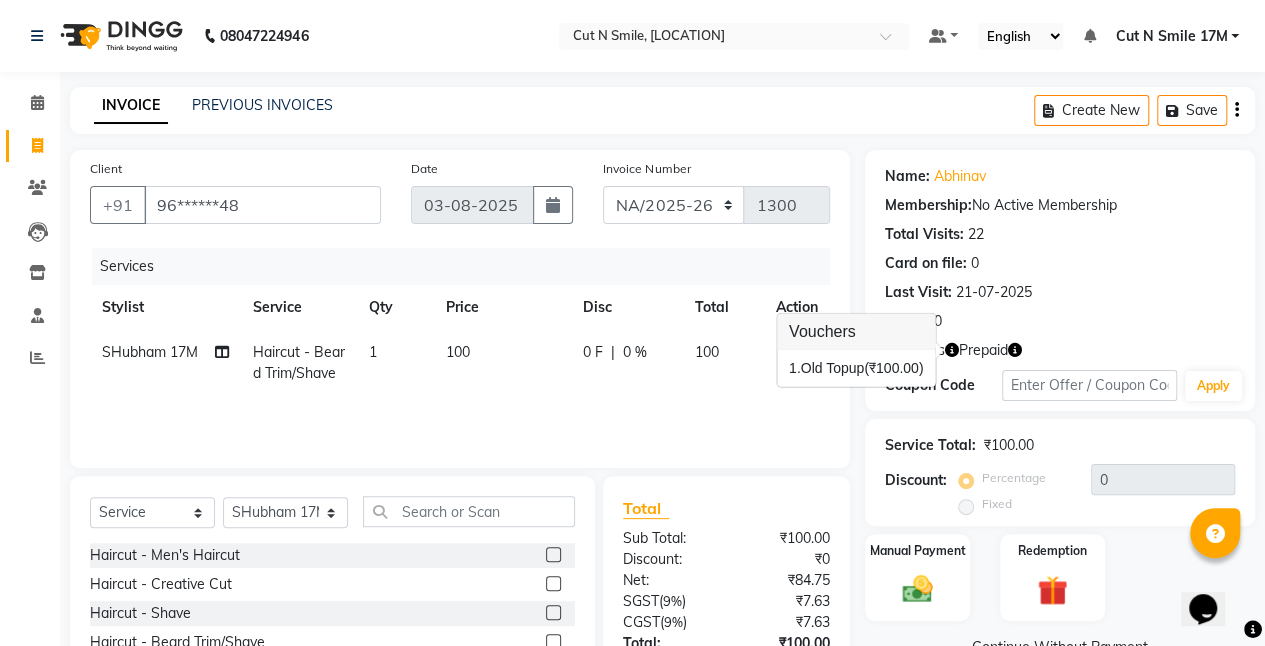 click 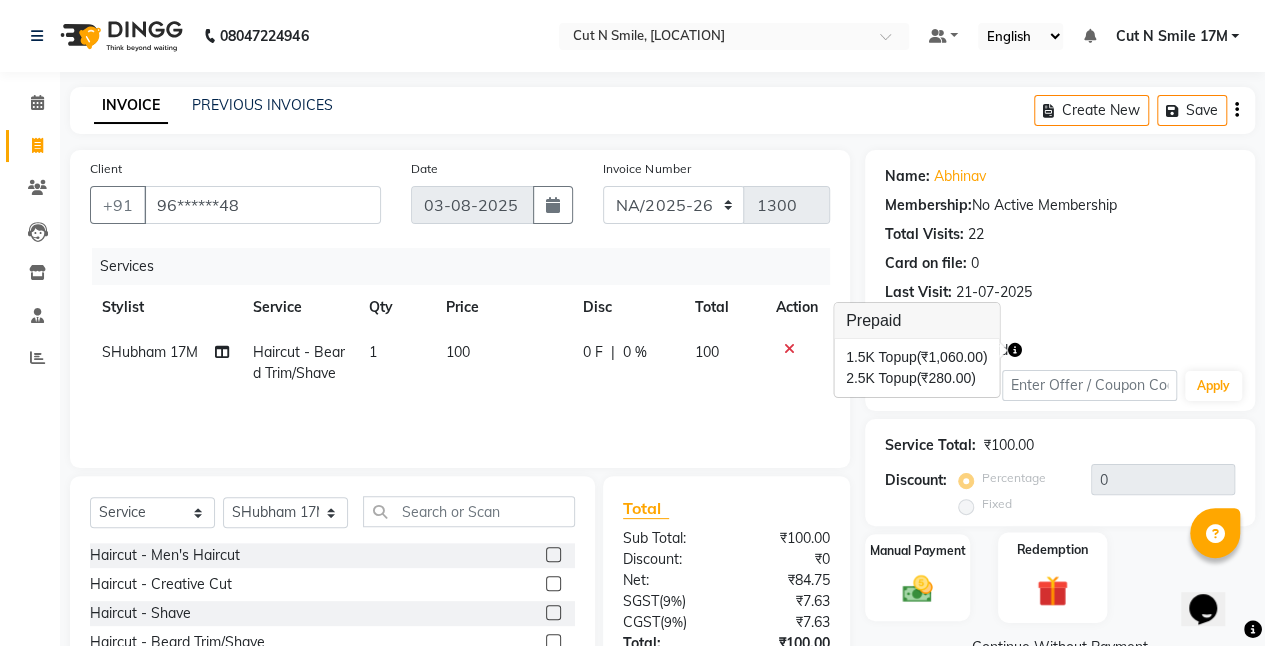 scroll, scrollTop: 154, scrollLeft: 0, axis: vertical 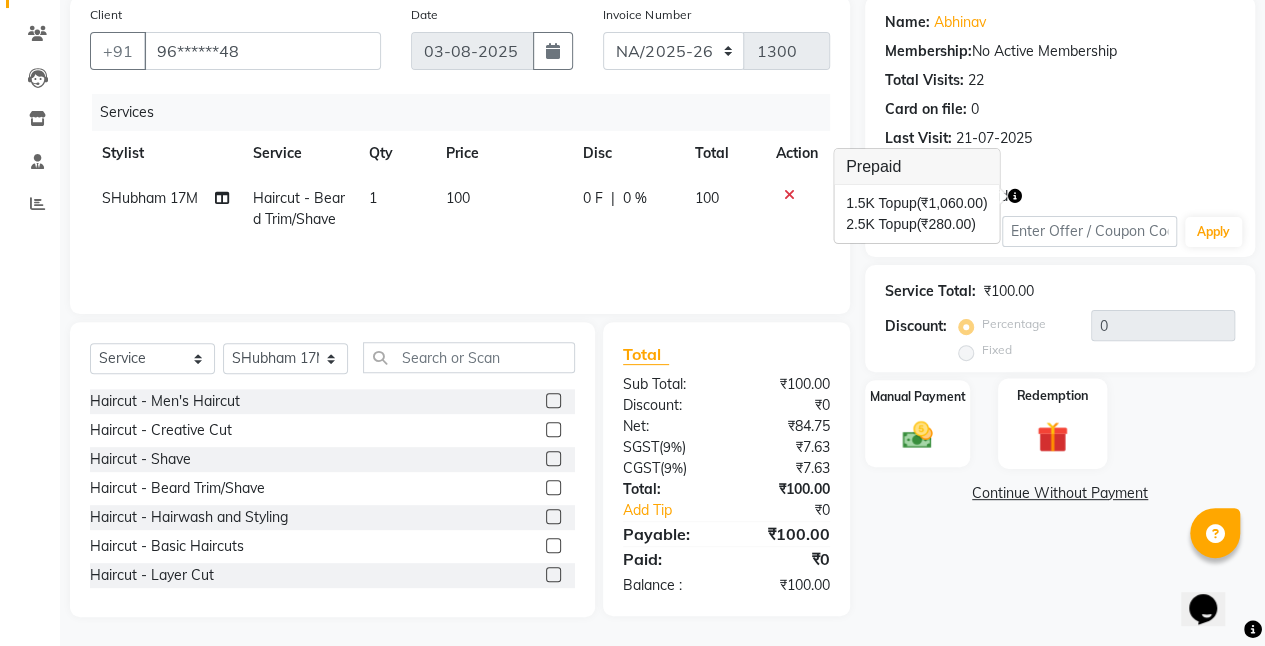 click 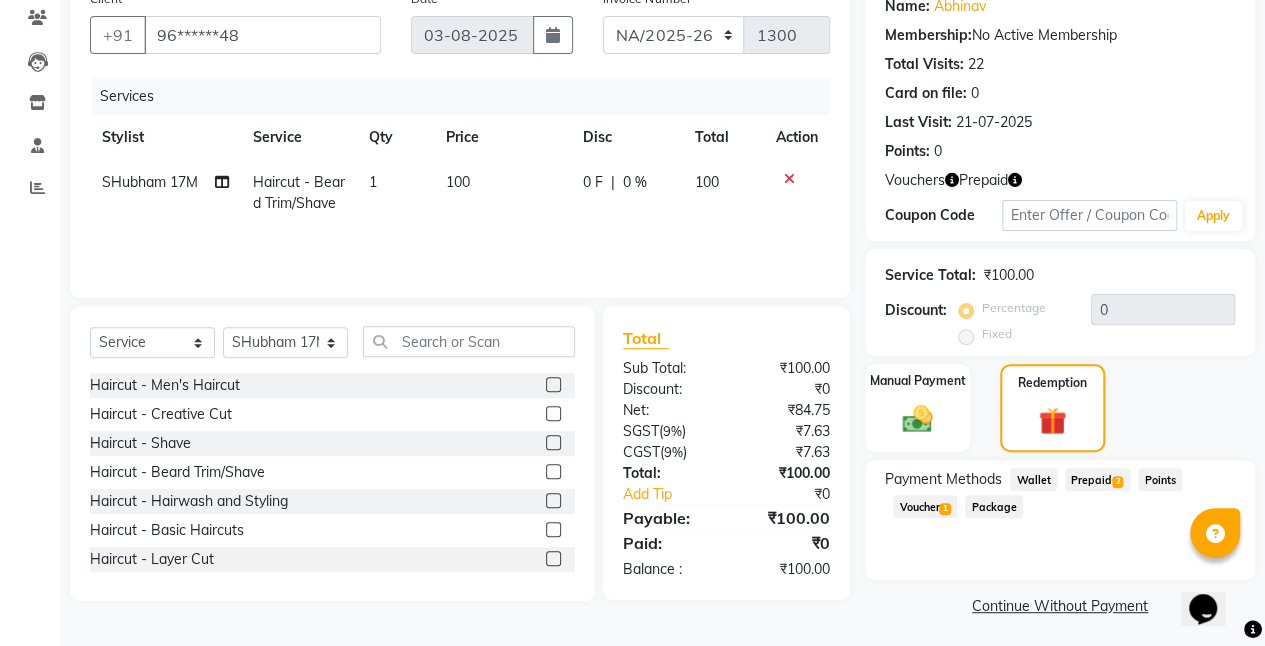 scroll, scrollTop: 175, scrollLeft: 0, axis: vertical 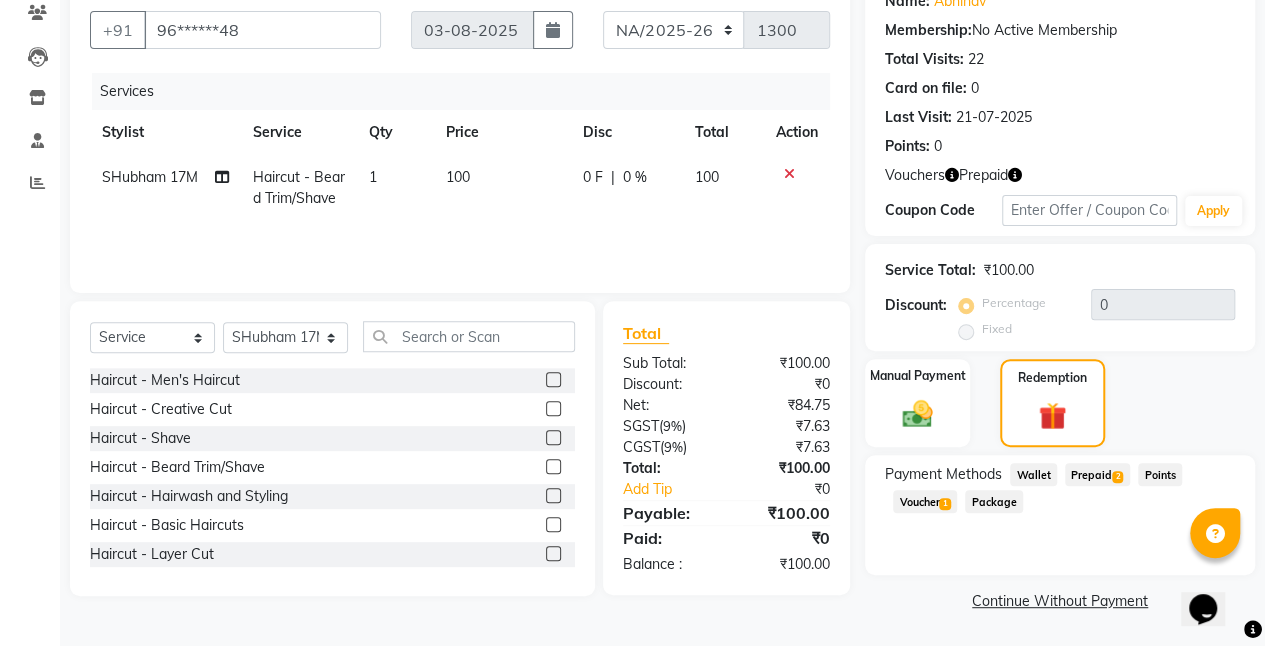click on "Voucher  1" 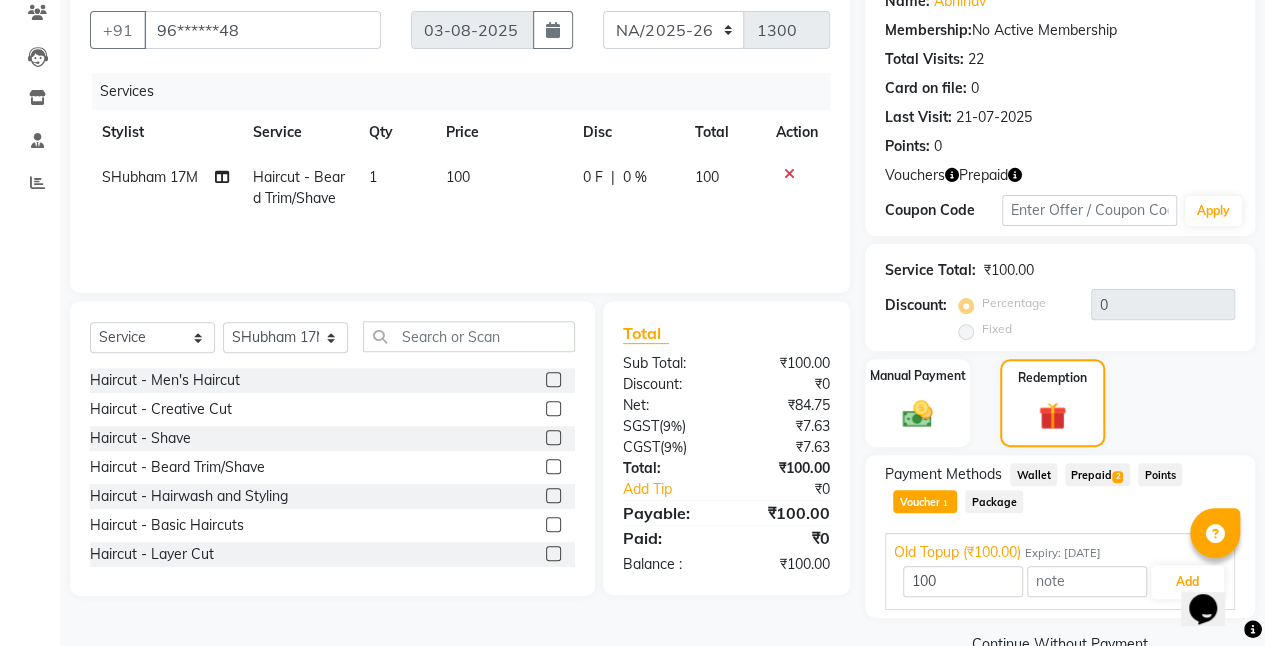 click on "Prepaid  2" 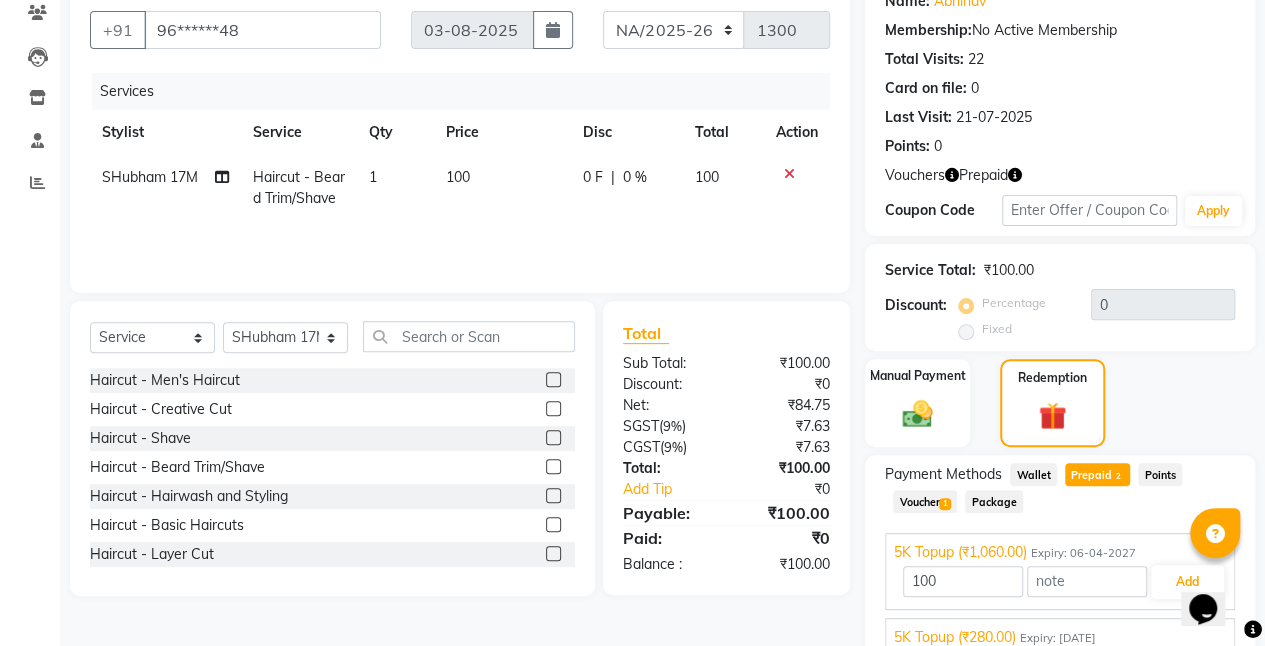 scroll, scrollTop: 264, scrollLeft: 0, axis: vertical 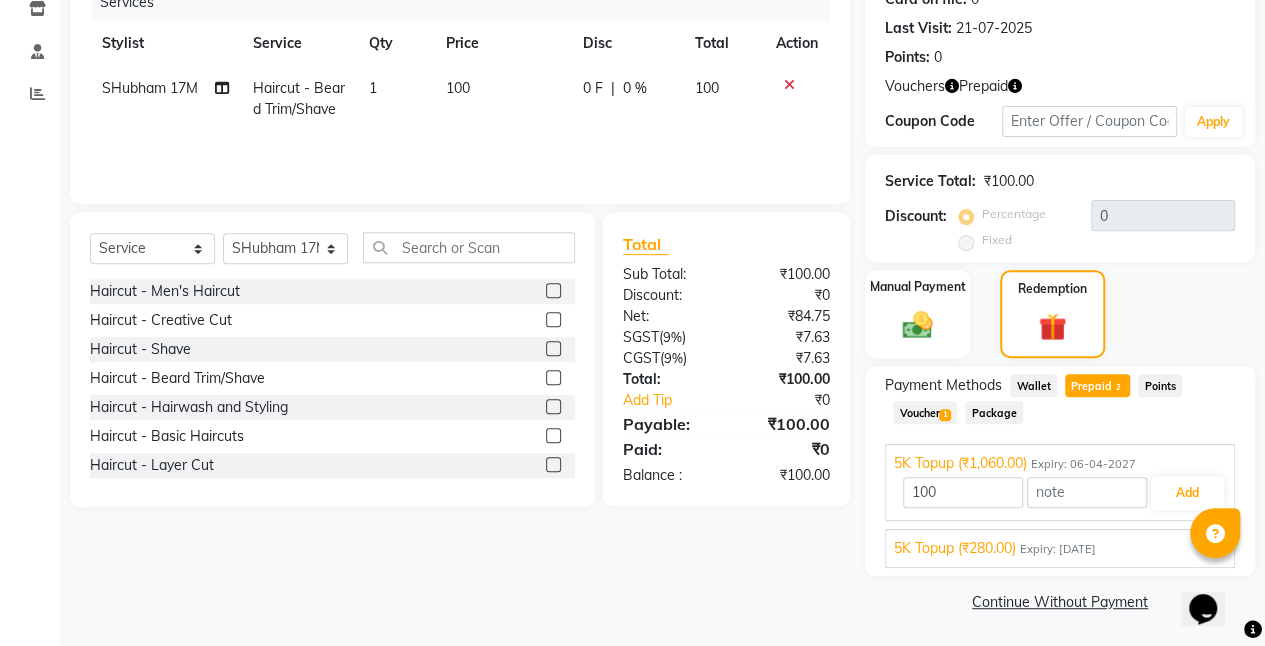 click on "Voucher  1" 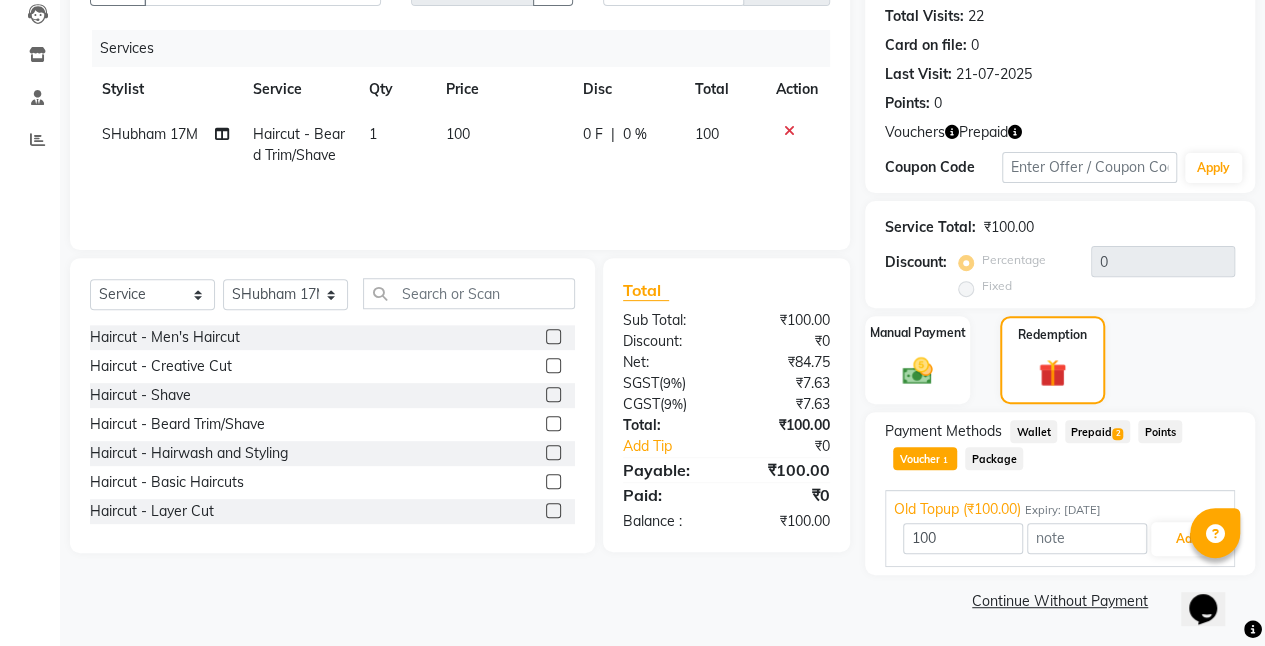 scroll, scrollTop: 218, scrollLeft: 0, axis: vertical 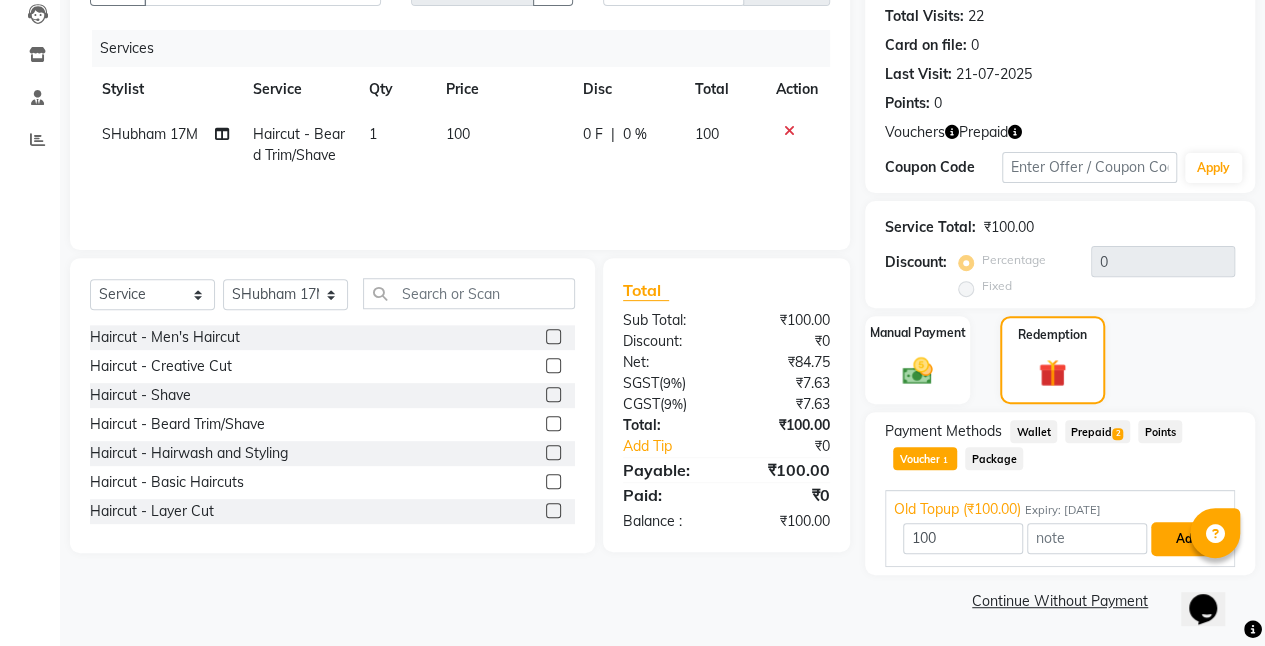 click on "Add" at bounding box center [1187, 539] 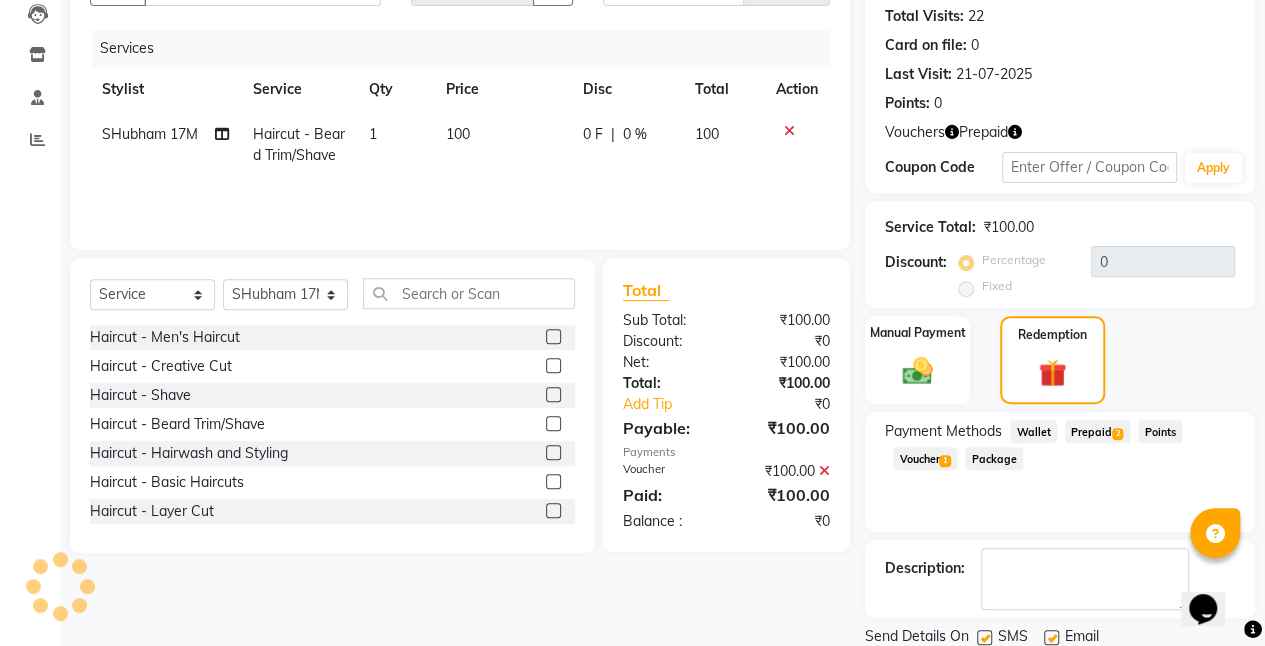 scroll, scrollTop: 286, scrollLeft: 0, axis: vertical 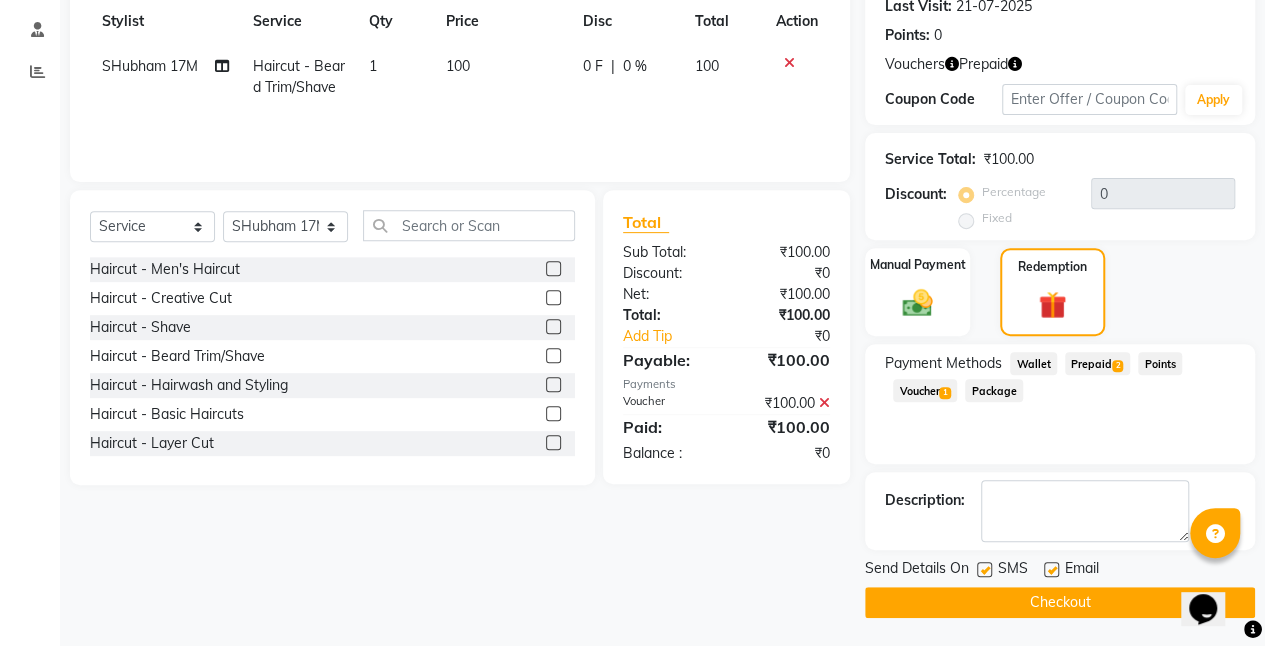 click on "Checkout" 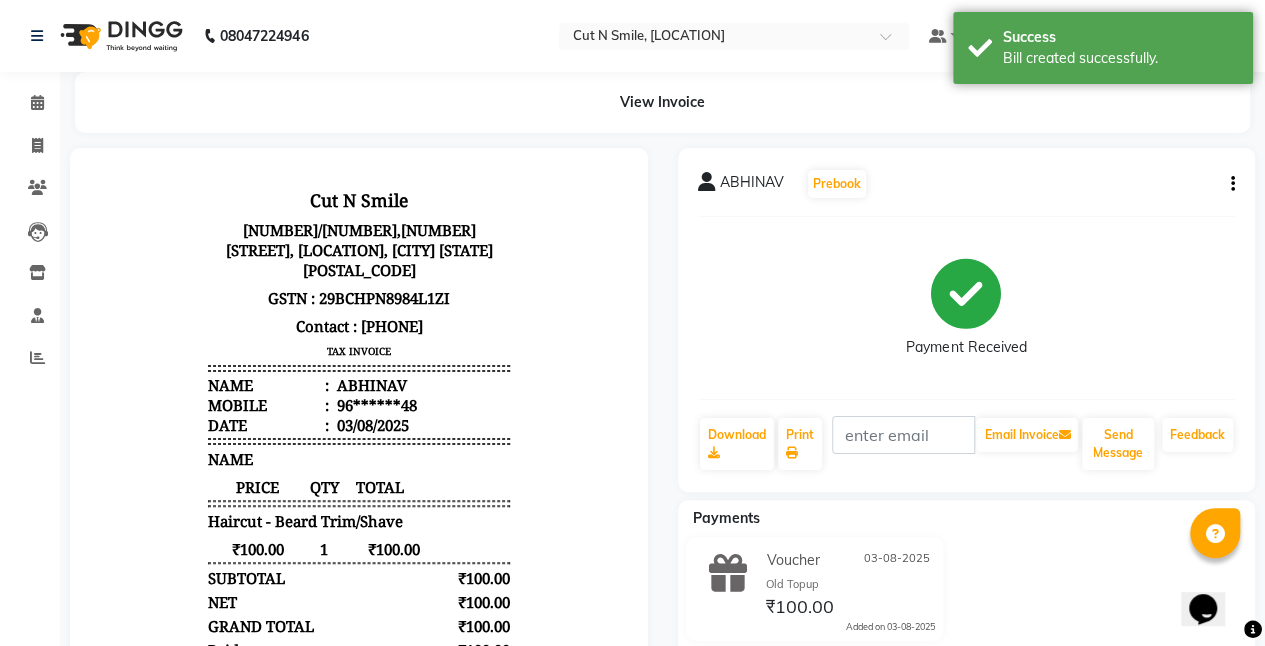 scroll, scrollTop: 0, scrollLeft: 0, axis: both 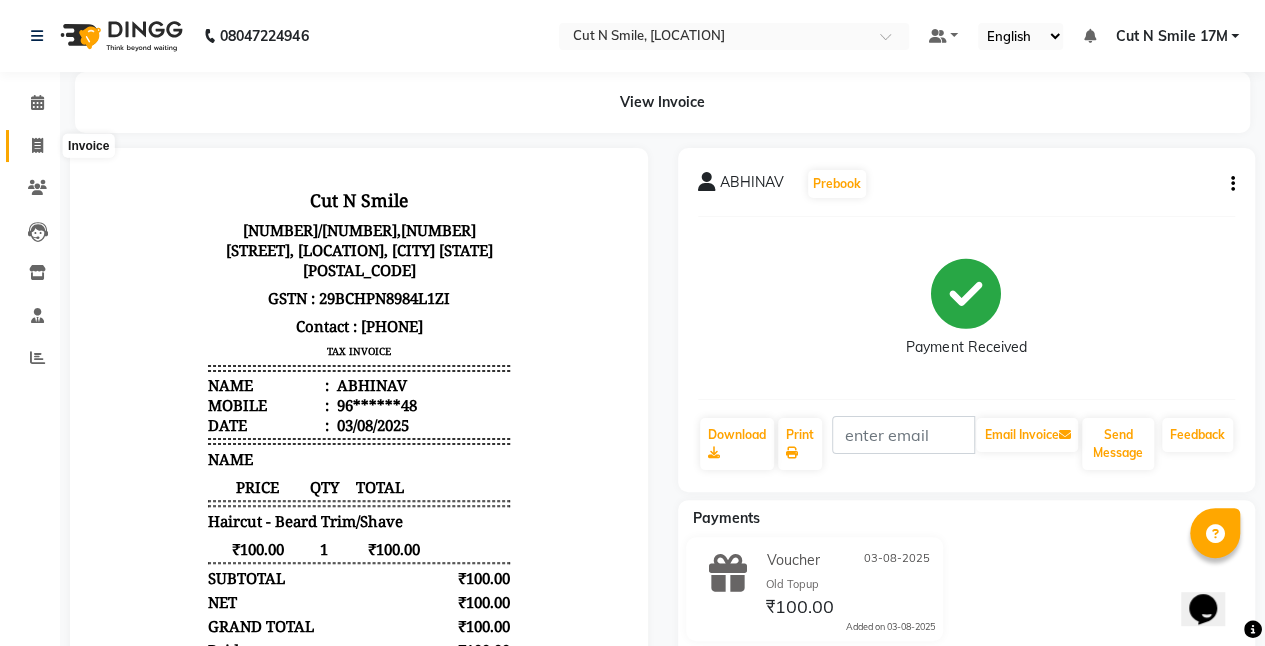 click 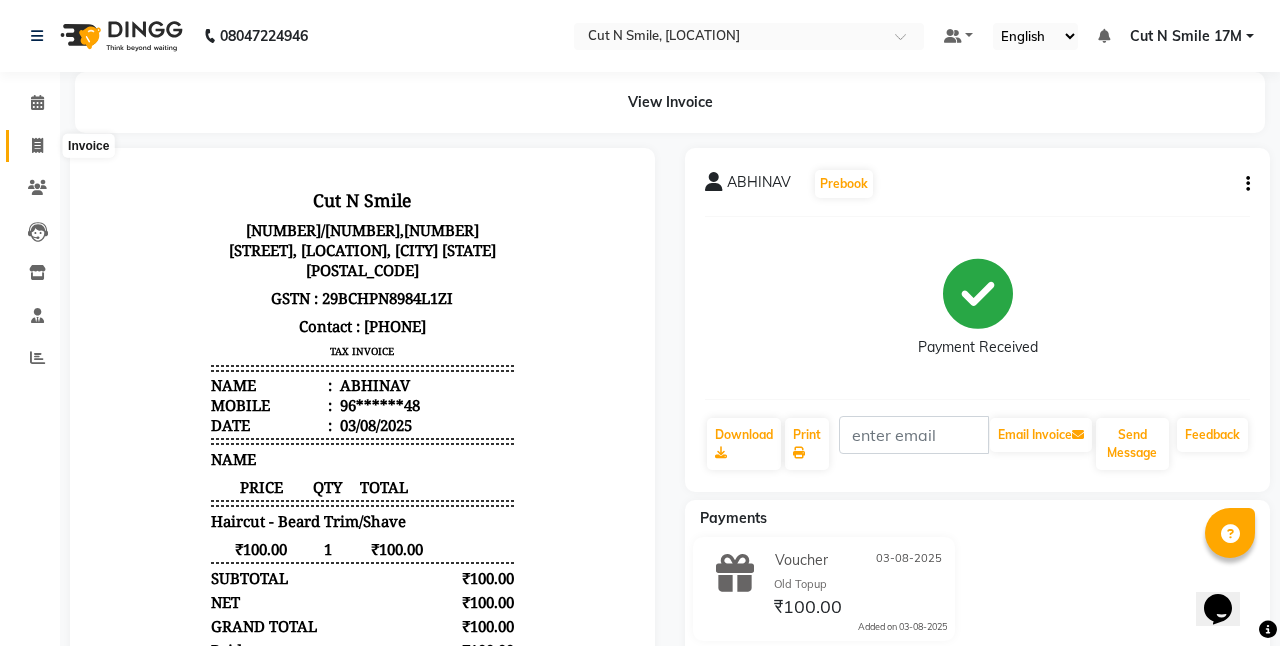 select on "service" 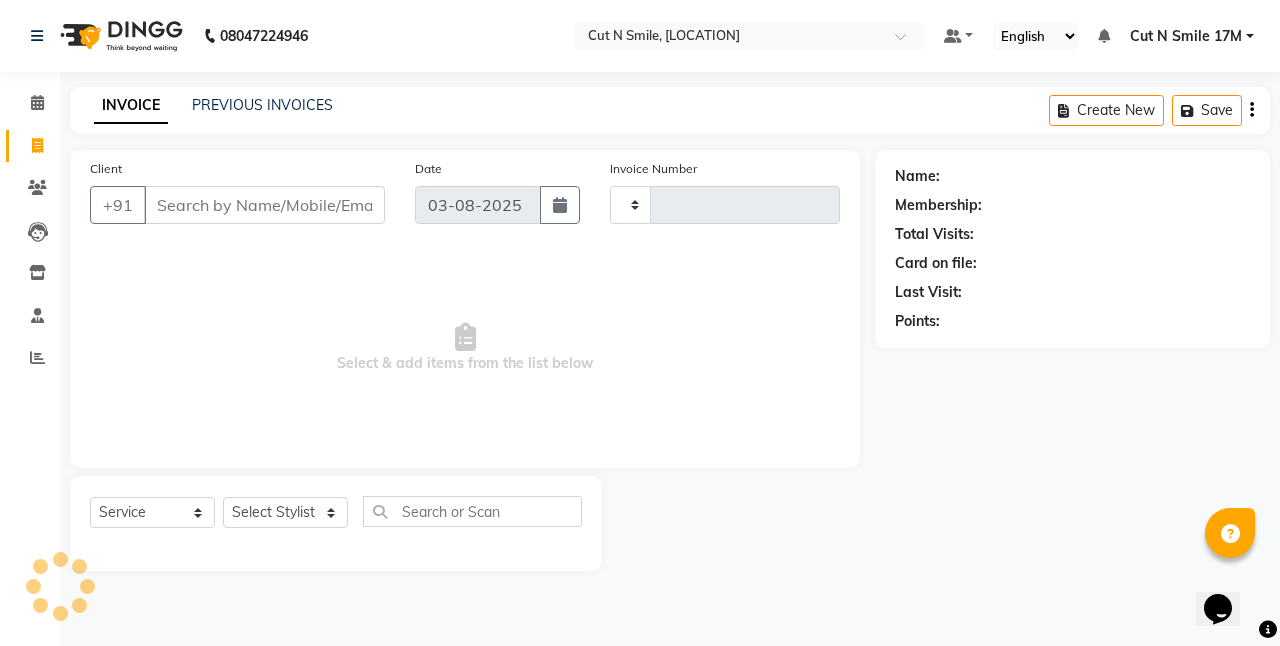 click on "Client" at bounding box center (264, 205) 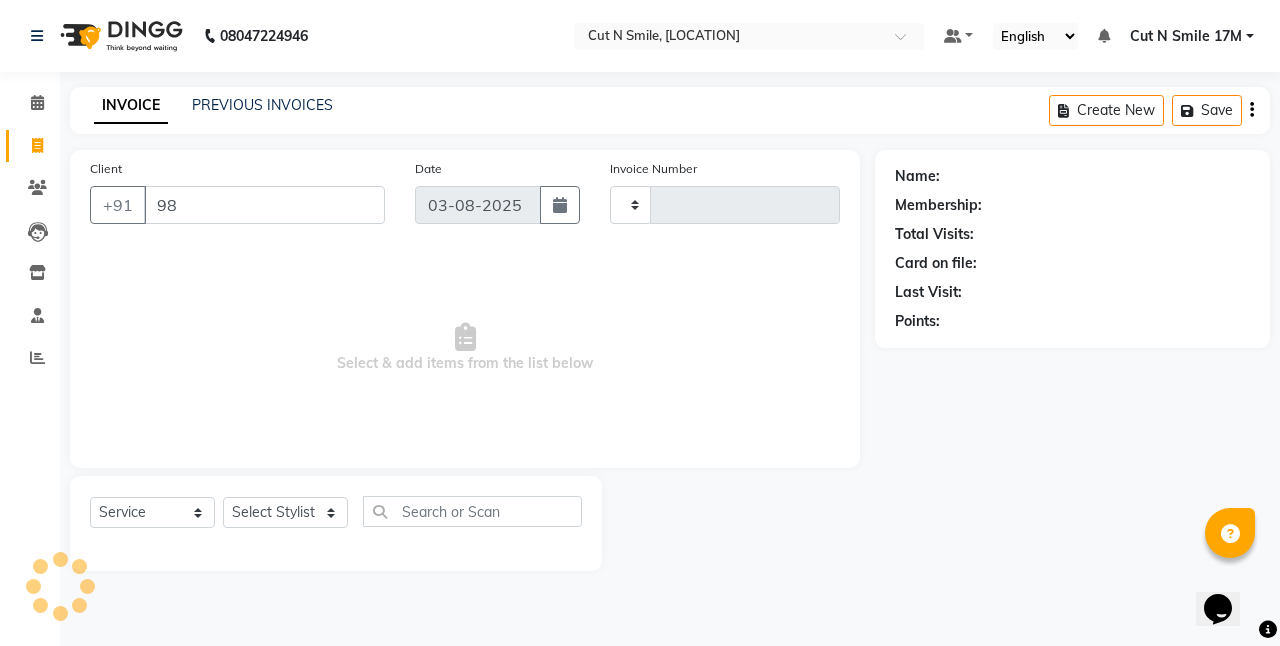 type on "981" 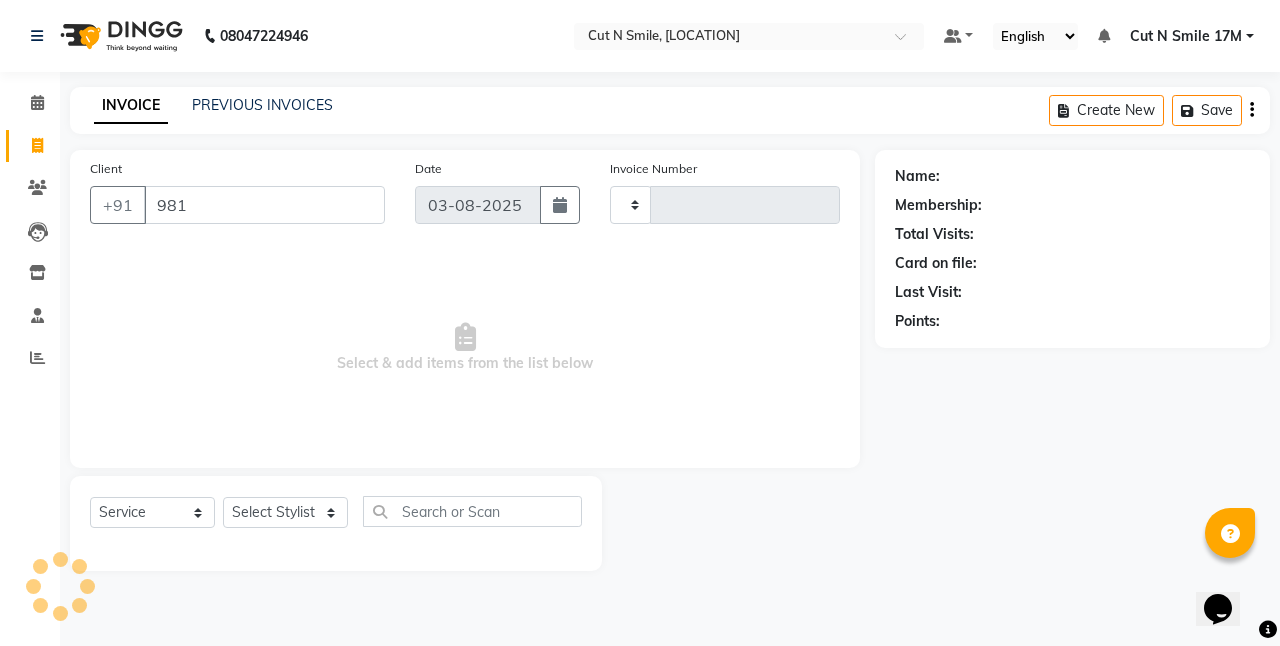 type on "167" 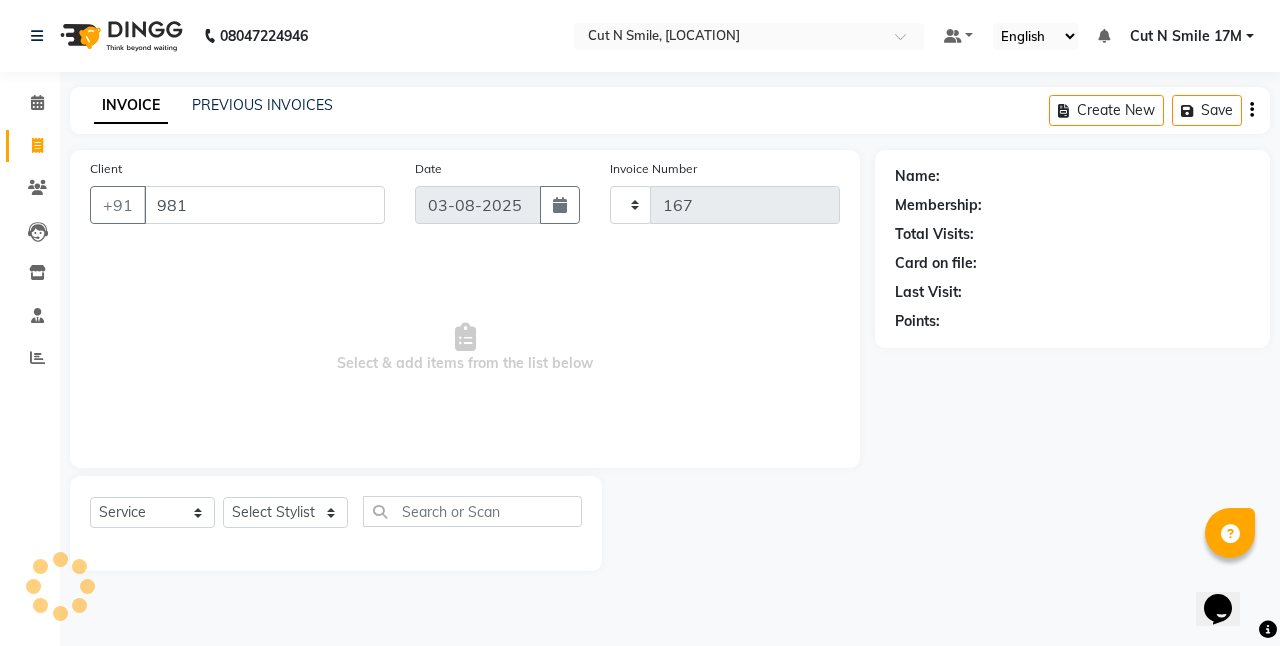 select on "7223" 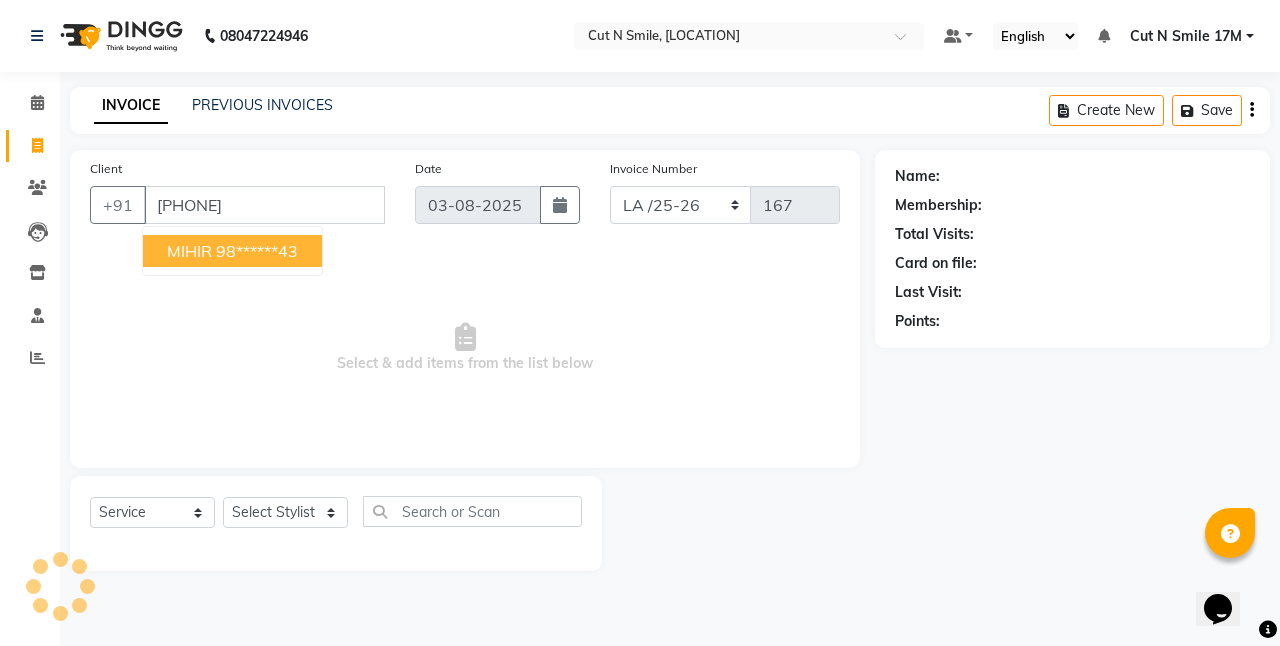 click on "98******43" at bounding box center [257, 251] 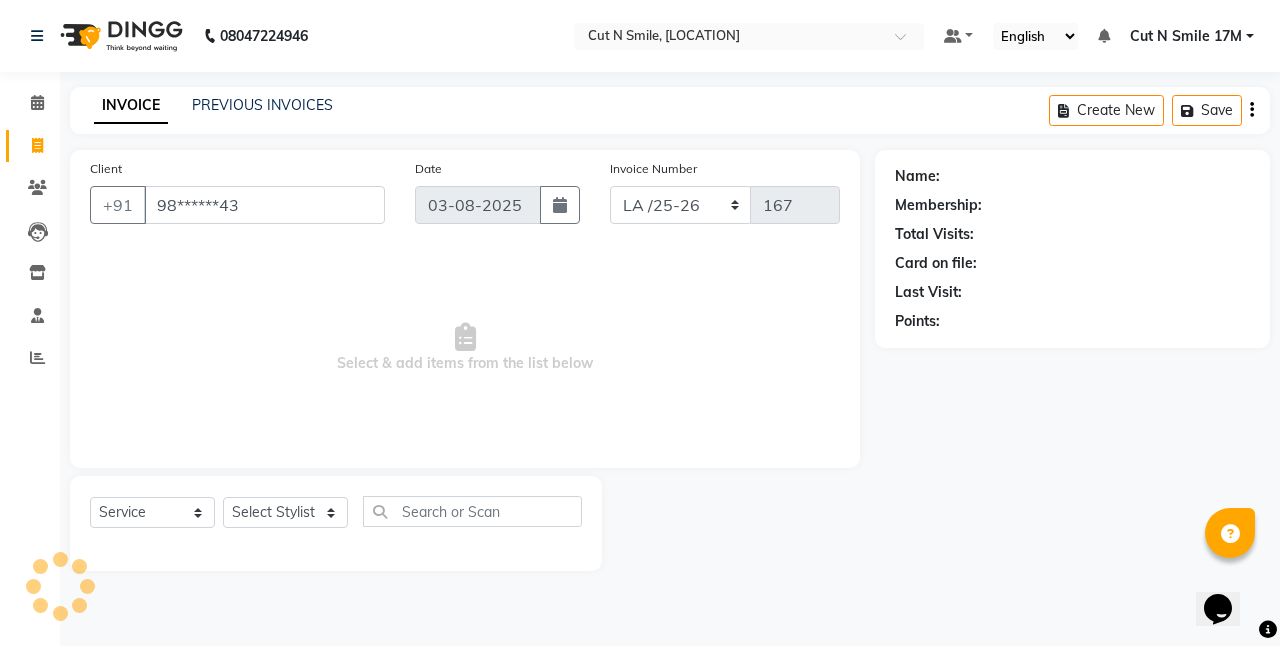 type on "98******43" 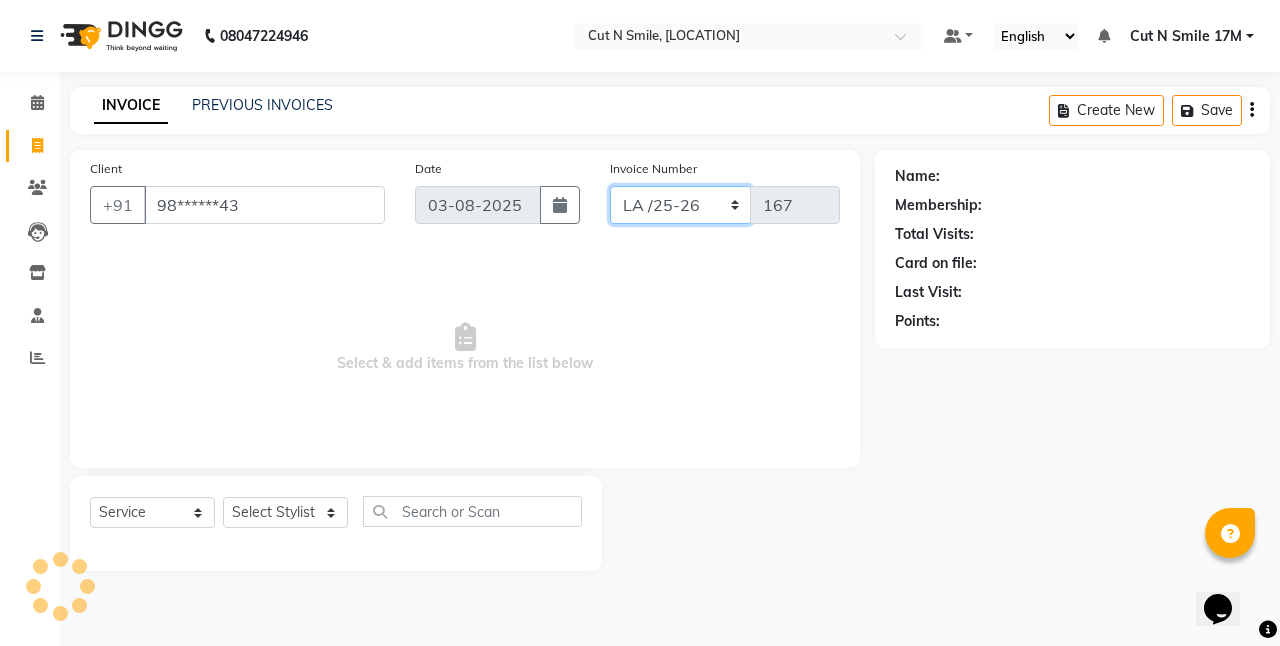 drag, startPoint x: 661, startPoint y: 203, endPoint x: 661, endPoint y: 220, distance: 17 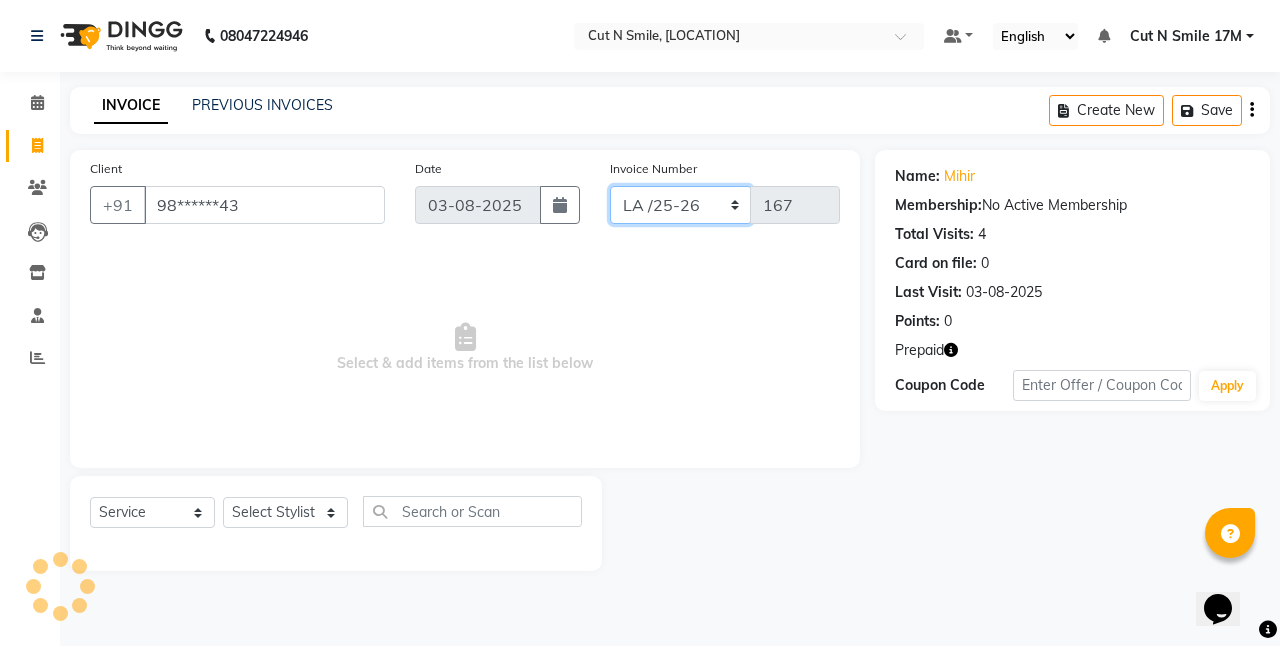 select on "7225" 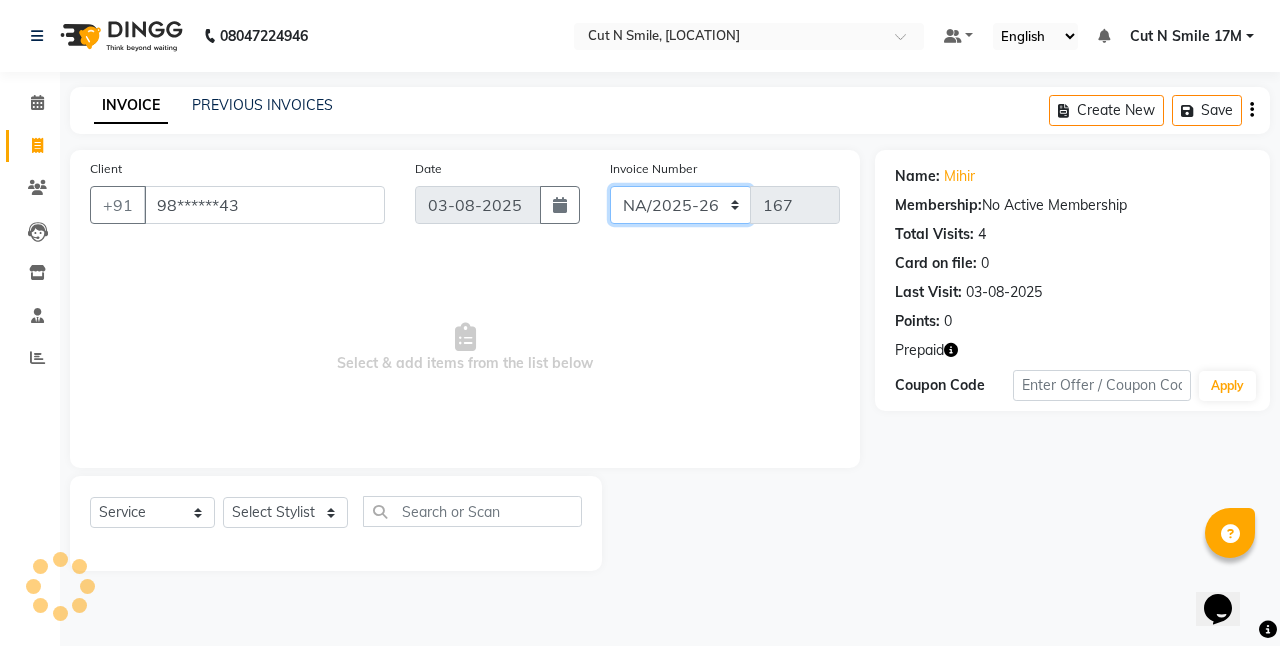 click on "NW/25-26 SW/2025-26 NA/2025-26 VN/25-26 LA /25-26" 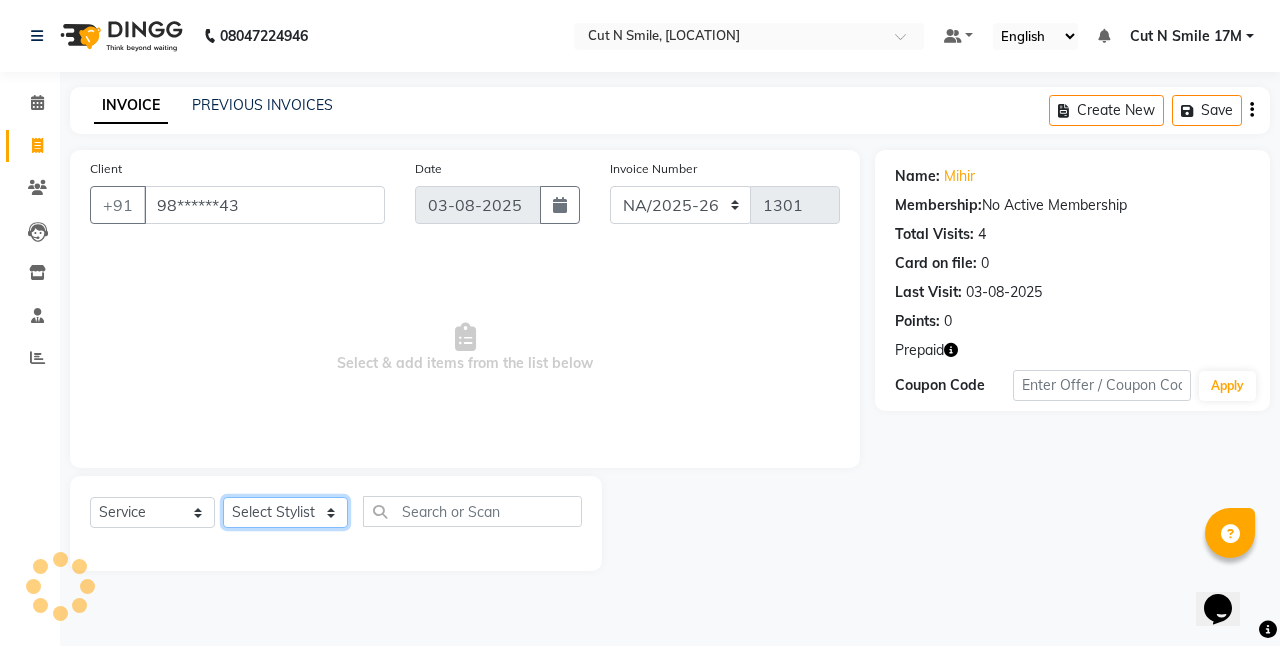 click on "Select Stylist Aarif 17M Adnan 9M Ajim 17M  Ali 17M Ali ML Alim ML Anjali 17M Armaan 17M Armaan 17O Arshad 17O Asahika ML Babbu ML  Cena 17M Chandrika 9M CNS 17 Malleshwaram CNS 9 Malleshwaram CNS Mahalakshmi Layout Cut N Smile 17O Deena 9M Dharani 17M  Fahim 9M Firoz ML Ganesh 9M Ganga 9M Govind ML Jessy 17M Madhu Thakur 17O Manjunath 17M Meena ML Mercy ML Mohammed 17M Monika 17M Mosim ML Nabijan 9M Nagrathna 9M Naveed 17M Pankaj 17M  Pavan Pavithra 9M Prashanth 9M Raghu 17M Rahil 9M Rajan ML Raju 9M Ranjith 9M Raza Raza 17M Riyaz 17O Sandeep 9M Sangeetha 17M Shakeel 17ML Shakir ML Shameem 17M Sharafath ML Sharanya  Sharanya ML SHubham 17M Sopna ML Sushila Suvarna 17M Tanjua 9M Teja 17M Tofeek 9M Tulsi 17O Viresh 17M Vishal 17M Vishal Bhatti 17O  Wasim ML" 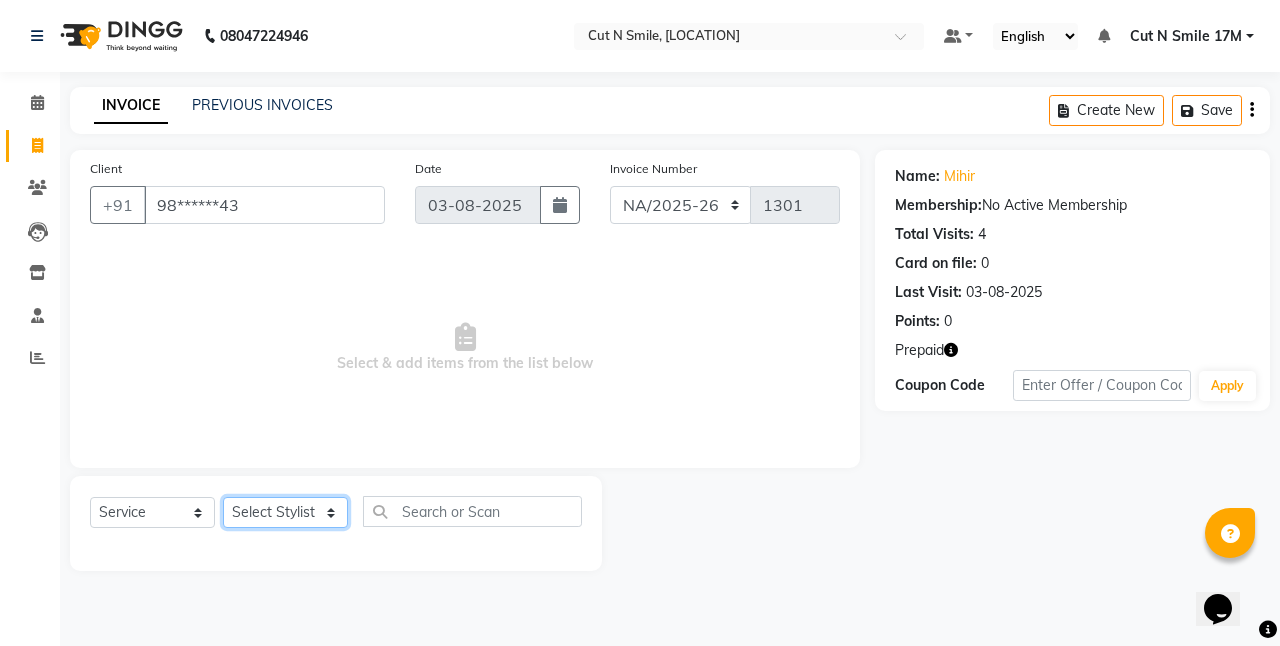 select on "61387" 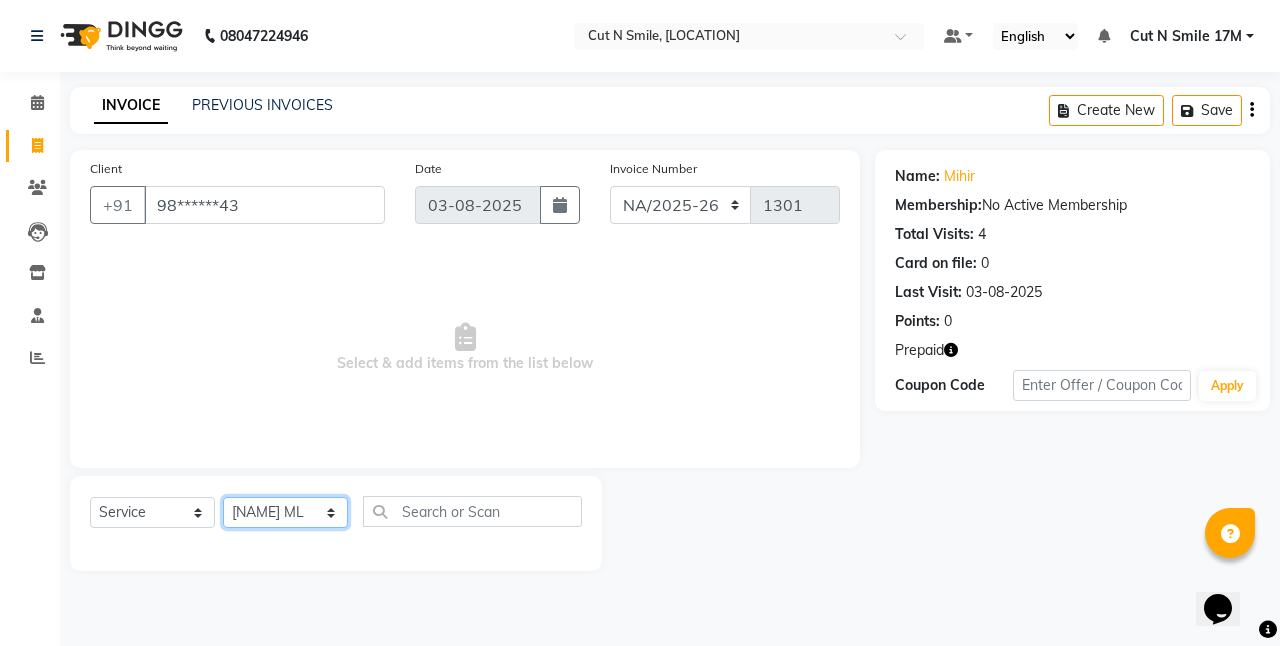 click on "Select Stylist Aarif 17M Adnan 9M Ajim 17M  Ali 17M Ali ML Alim ML Anjali 17M Armaan 17M Armaan 17O Arshad 17O Asahika ML Babbu ML  Cena 17M Chandrika 9M CNS 17 Malleshwaram CNS 9 Malleshwaram CNS Mahalakshmi Layout Cut N Smile 17O Deena 9M Dharani 17M  Fahim 9M Firoz ML Ganesh 9M Ganga 9M Govind ML Jessy 17M Madhu Thakur 17O Manjunath 17M Meena ML Mercy ML Mohammed 17M Monika 17M Mosim ML Nabijan 9M Nagrathna 9M Naveed 17M Pankaj 17M  Pavan Pavithra 9M Prashanth 9M Raghu 17M Rahil 9M Rajan ML Raju 9M Ranjith 9M Raza Raza 17M Riyaz 17O Sandeep 9M Sangeetha 17M Shakeel 17ML Shakir ML Shameem 17M Sharafath ML Sharanya  Sharanya ML SHubham 17M Sopna ML Sushila Suvarna 17M Tanjua 9M Teja 17M Tofeek 9M Tulsi 17O Viresh 17M Vishal 17M Vishal Bhatti 17O  Wasim ML" 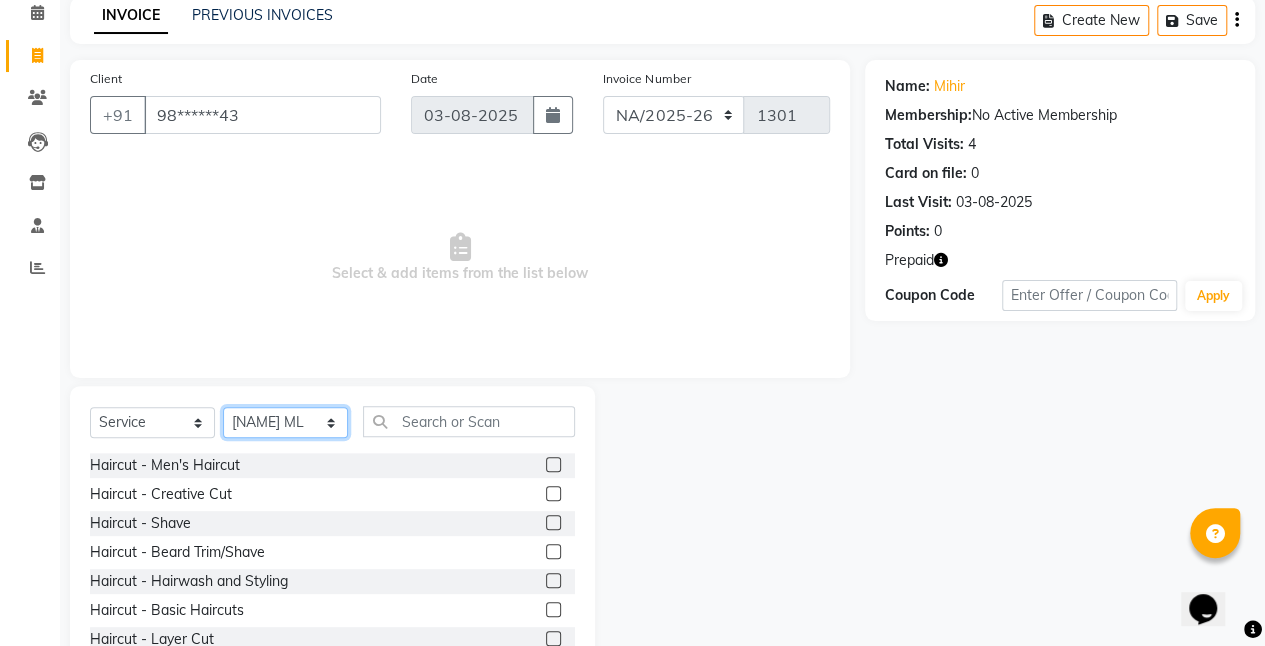 scroll, scrollTop: 154, scrollLeft: 0, axis: vertical 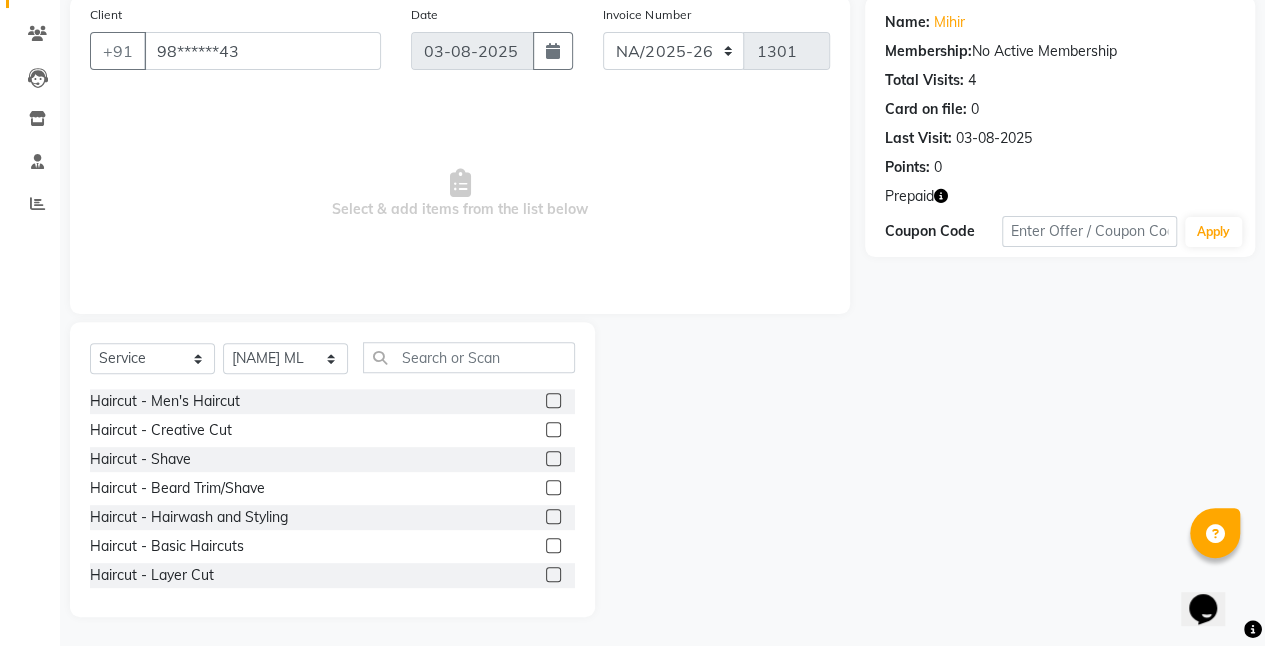 click 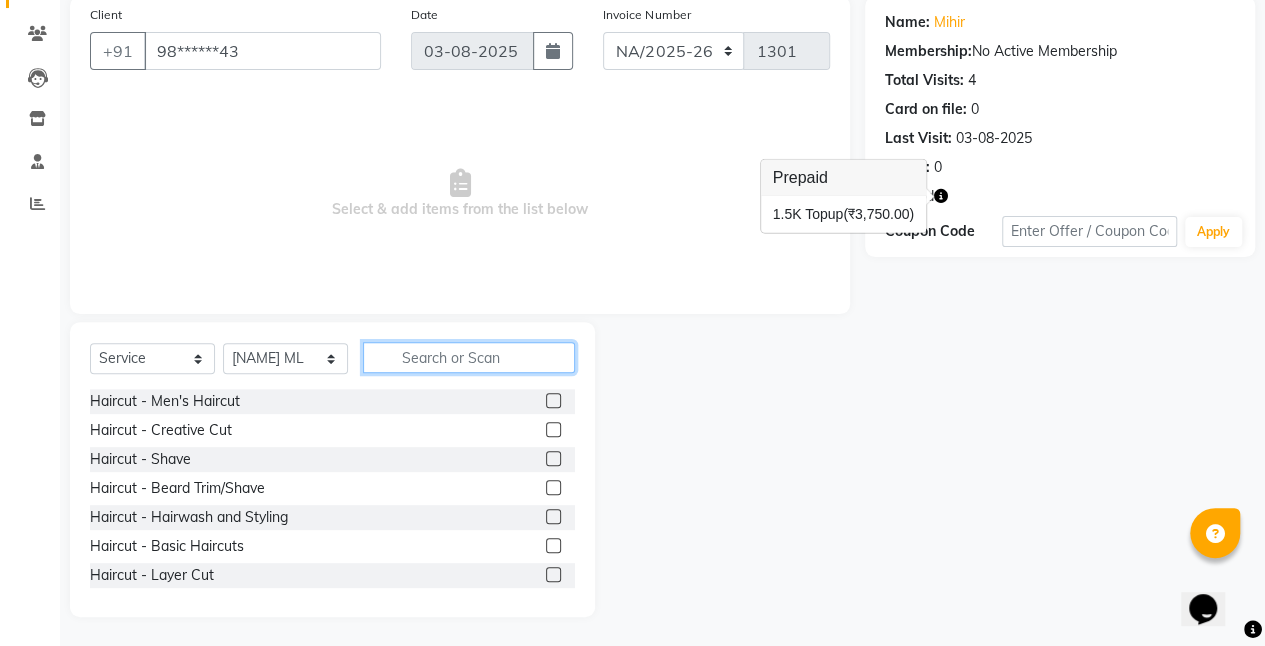 click 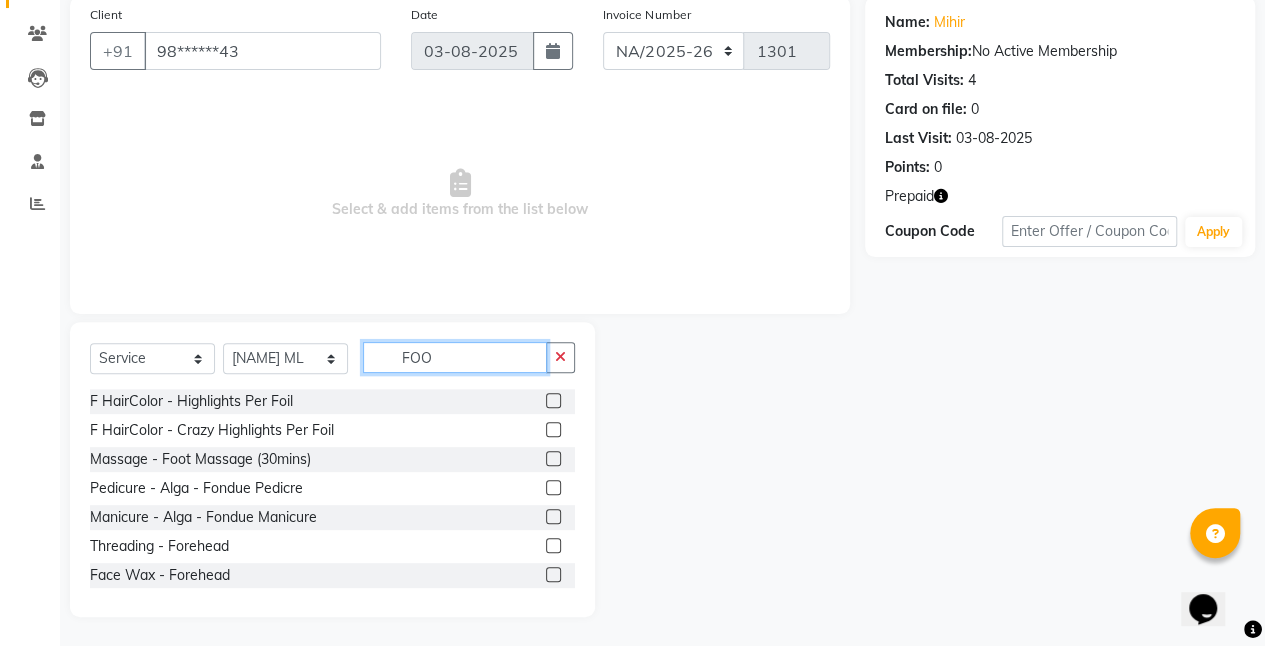 scroll, scrollTop: 0, scrollLeft: 0, axis: both 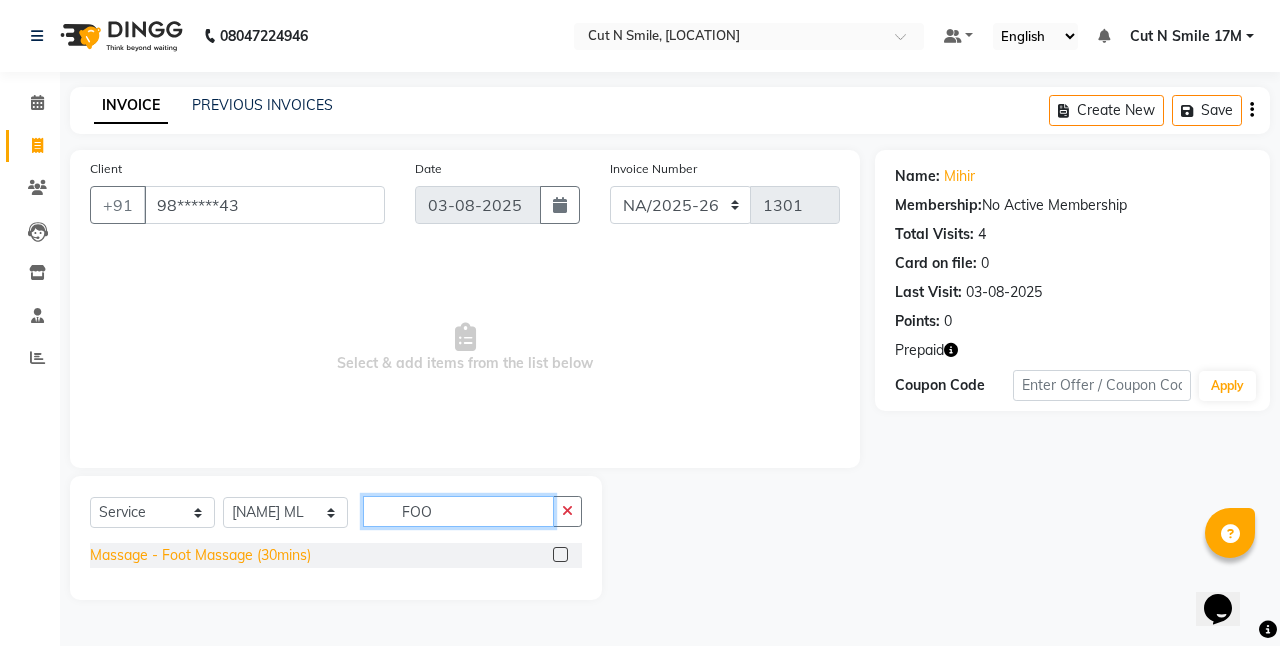 type on "FOO" 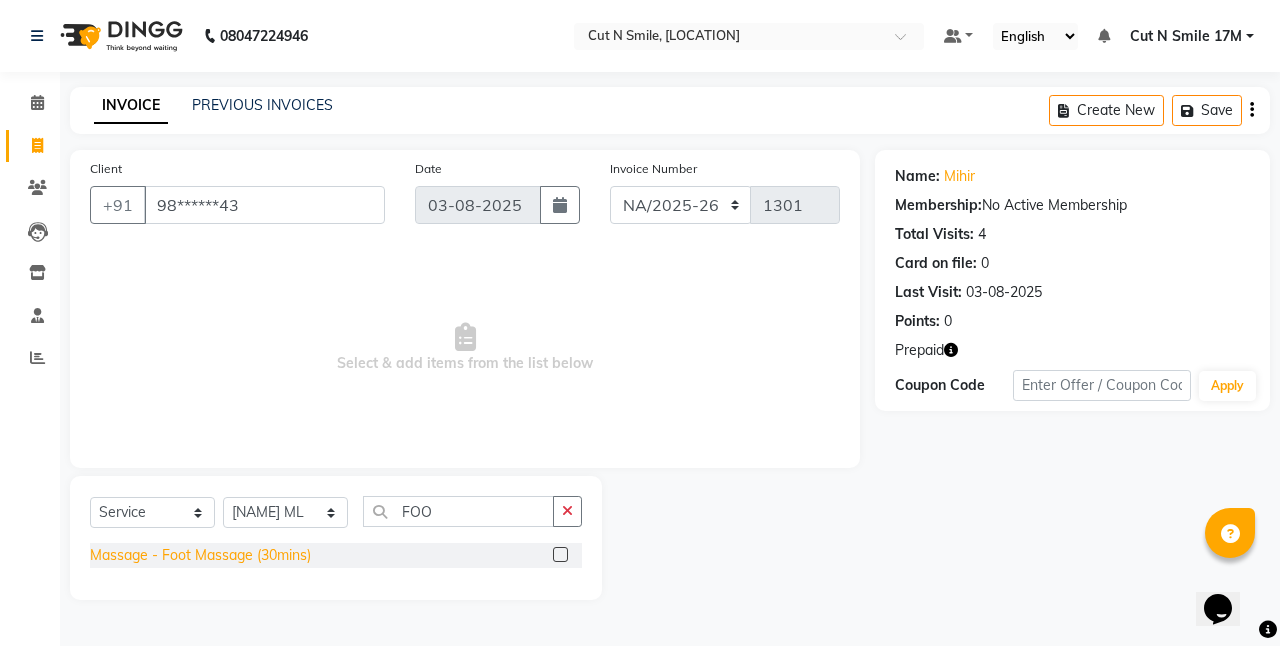 click on "Massage  - Foot Massage (30mins)" 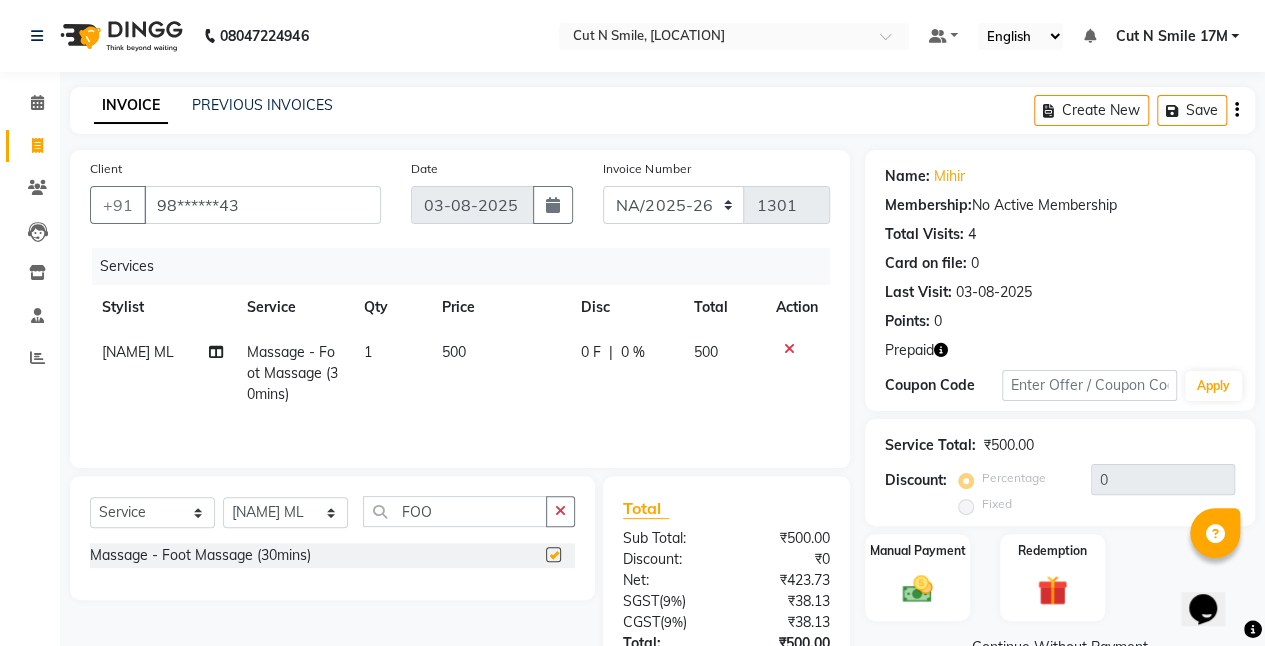 checkbox on "false" 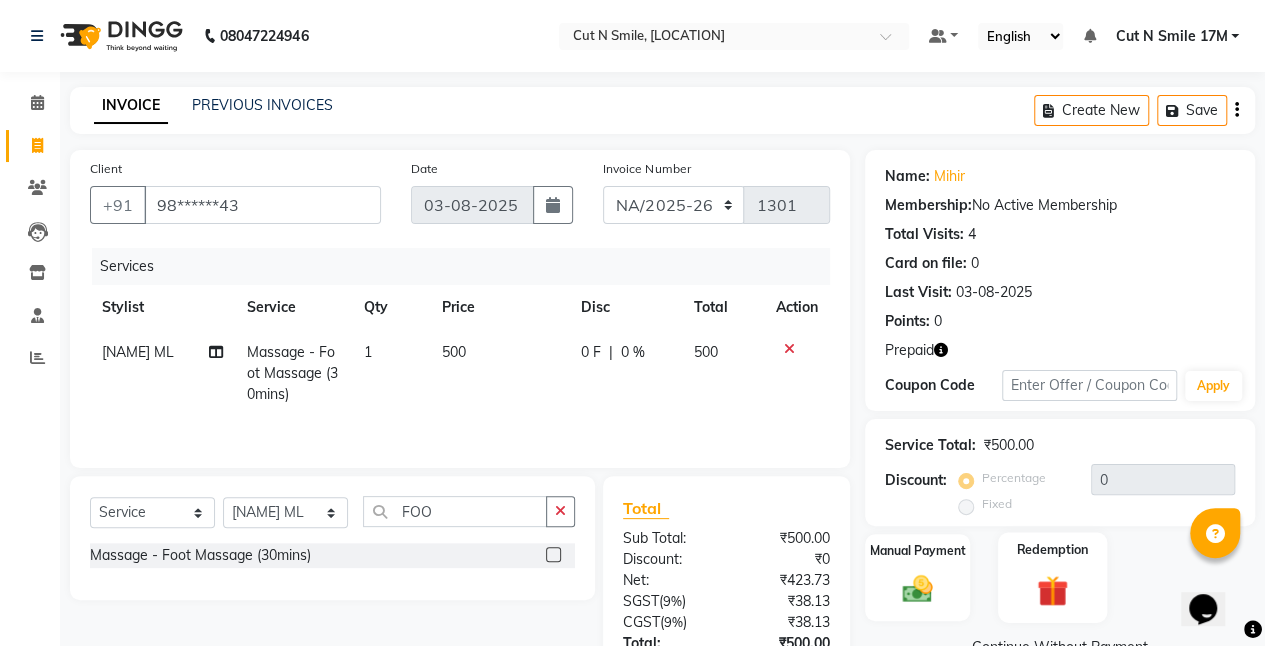 click 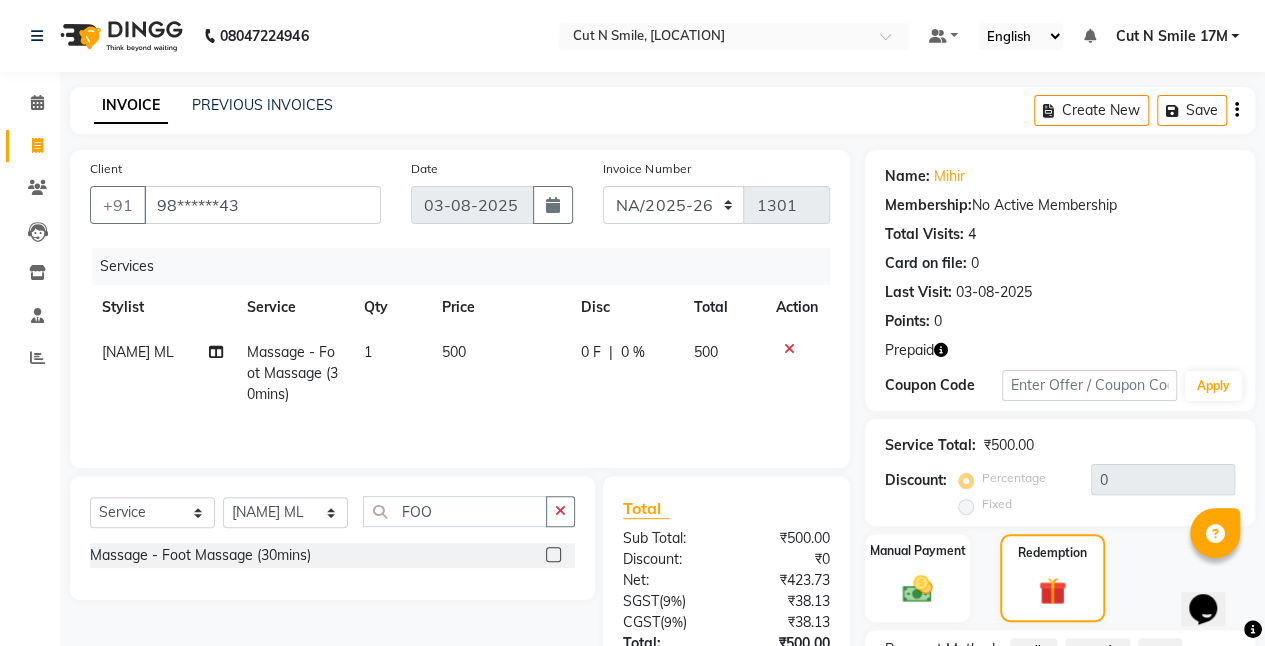 scroll, scrollTop: 175, scrollLeft: 0, axis: vertical 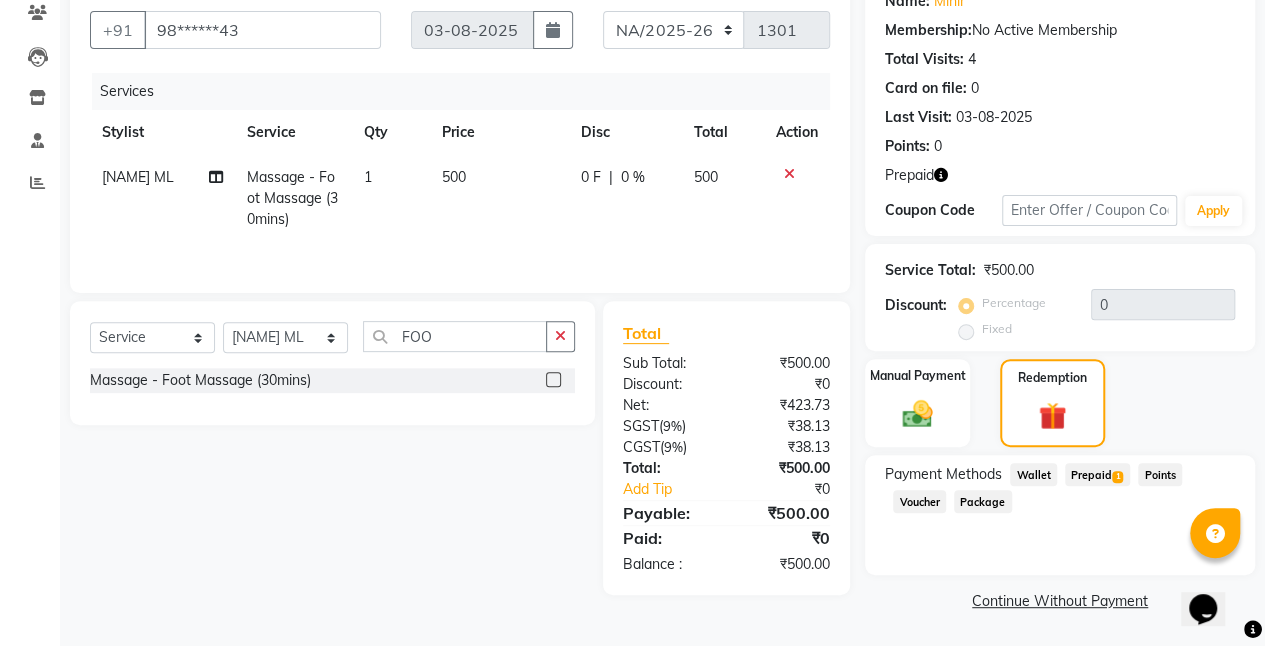 click on "Prepaid  1" 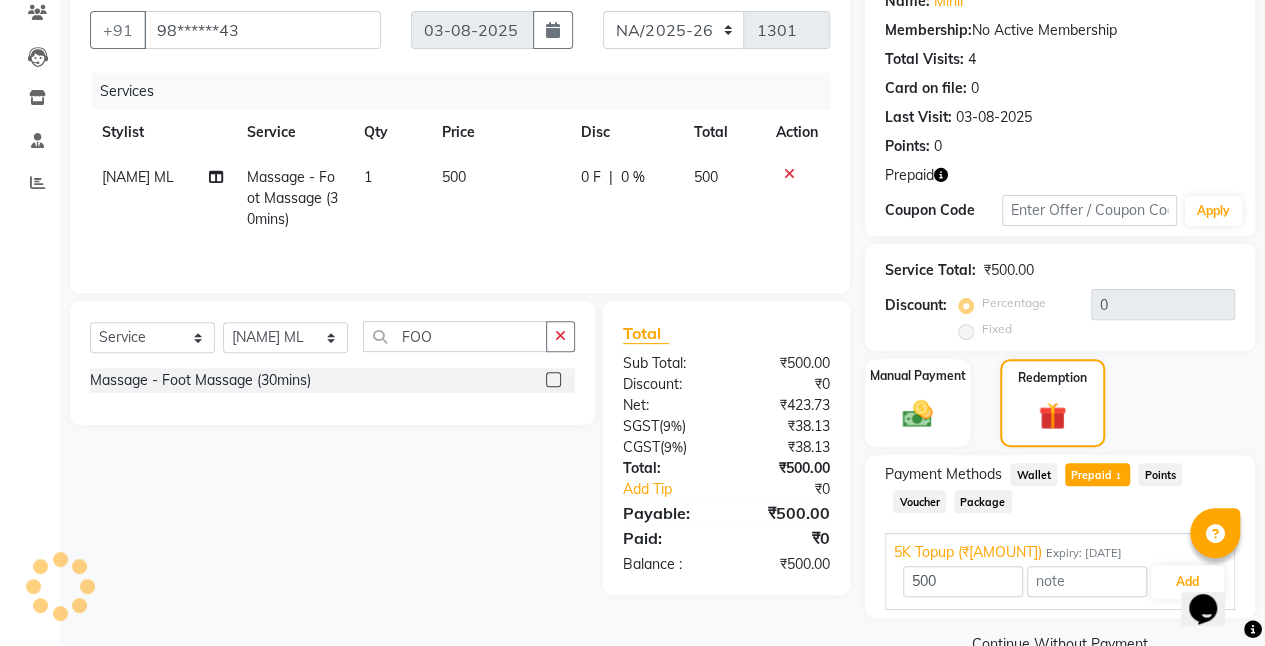 scroll, scrollTop: 218, scrollLeft: 0, axis: vertical 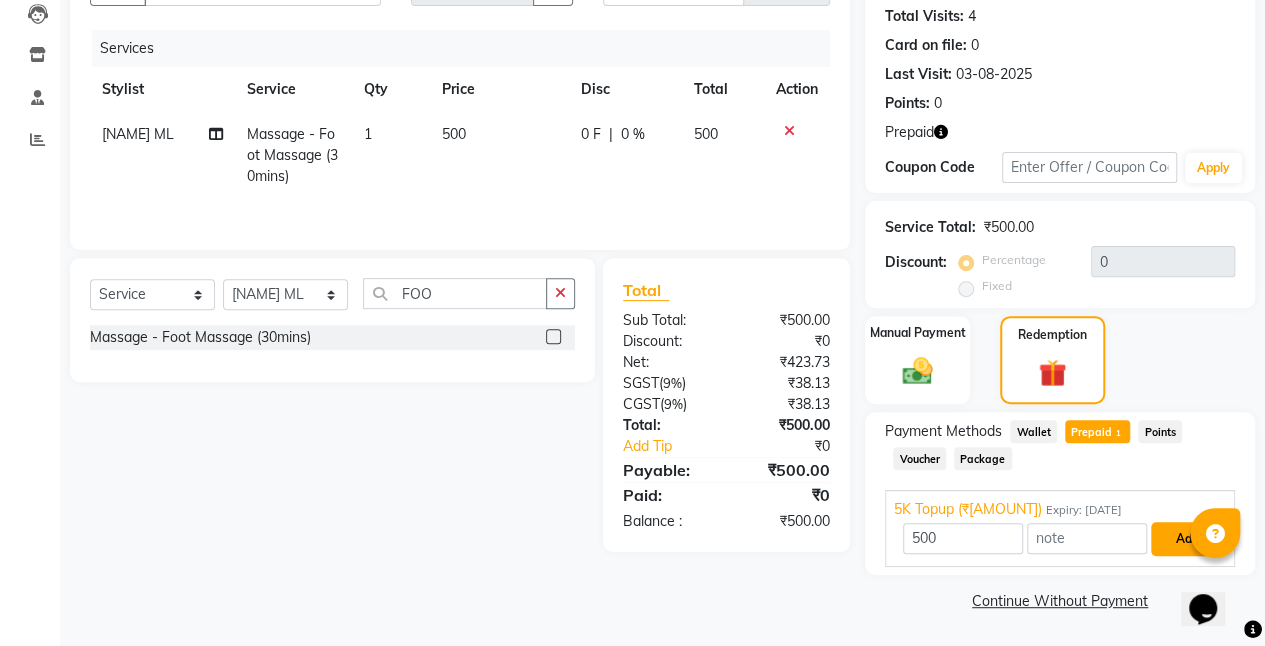 click on "Add" at bounding box center [1187, 539] 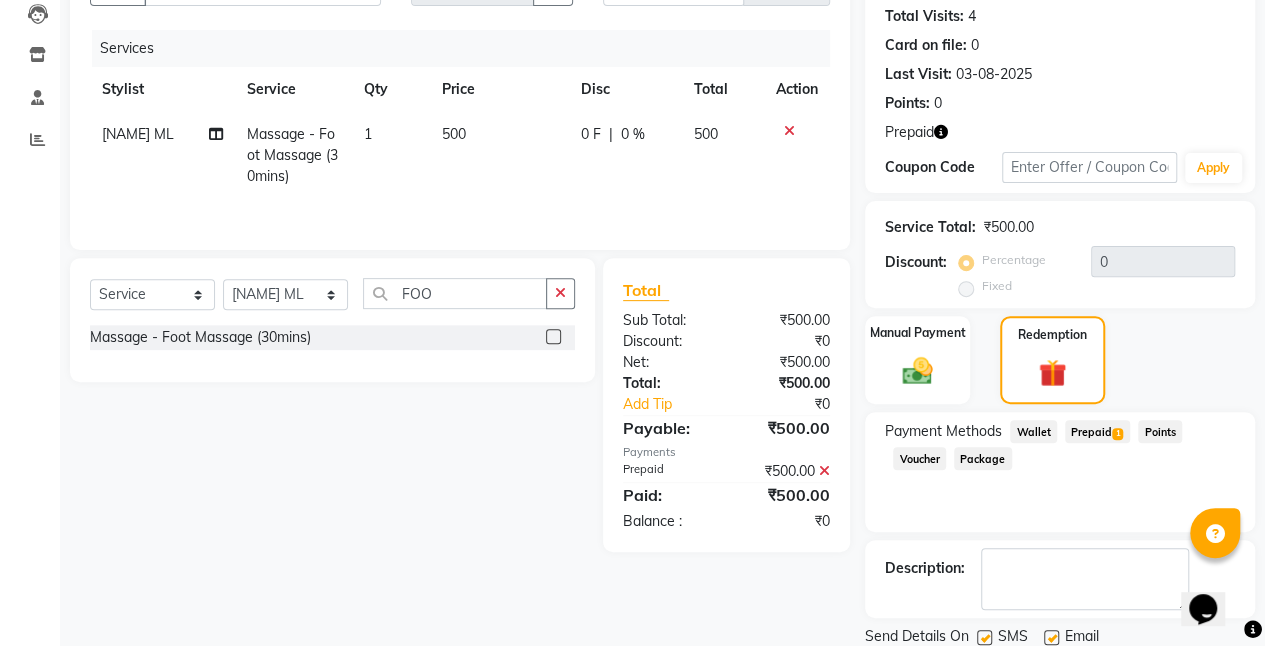 scroll, scrollTop: 286, scrollLeft: 0, axis: vertical 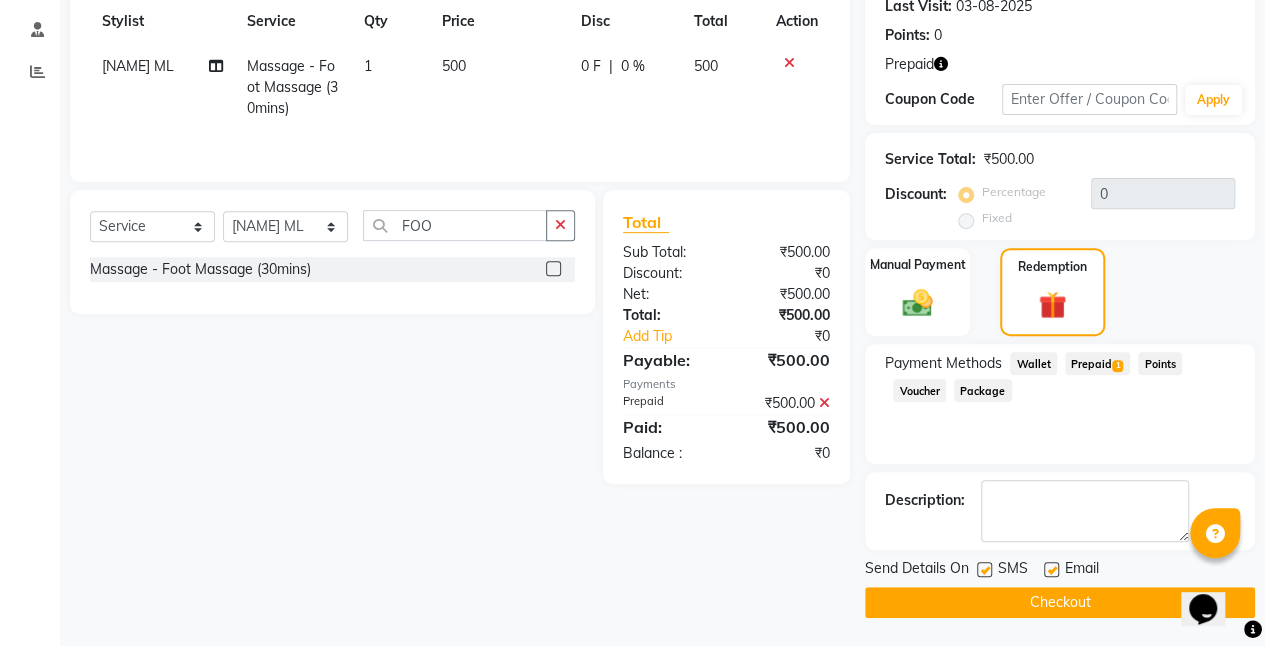 click on "Checkout" 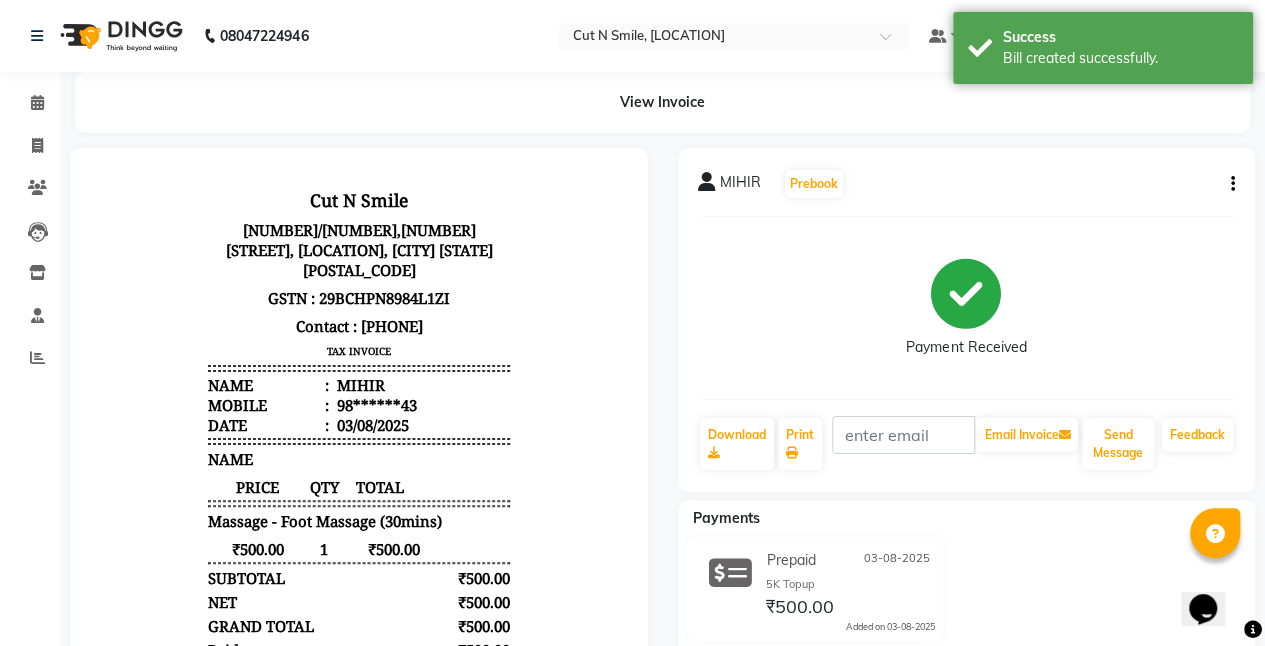 scroll, scrollTop: 0, scrollLeft: 0, axis: both 